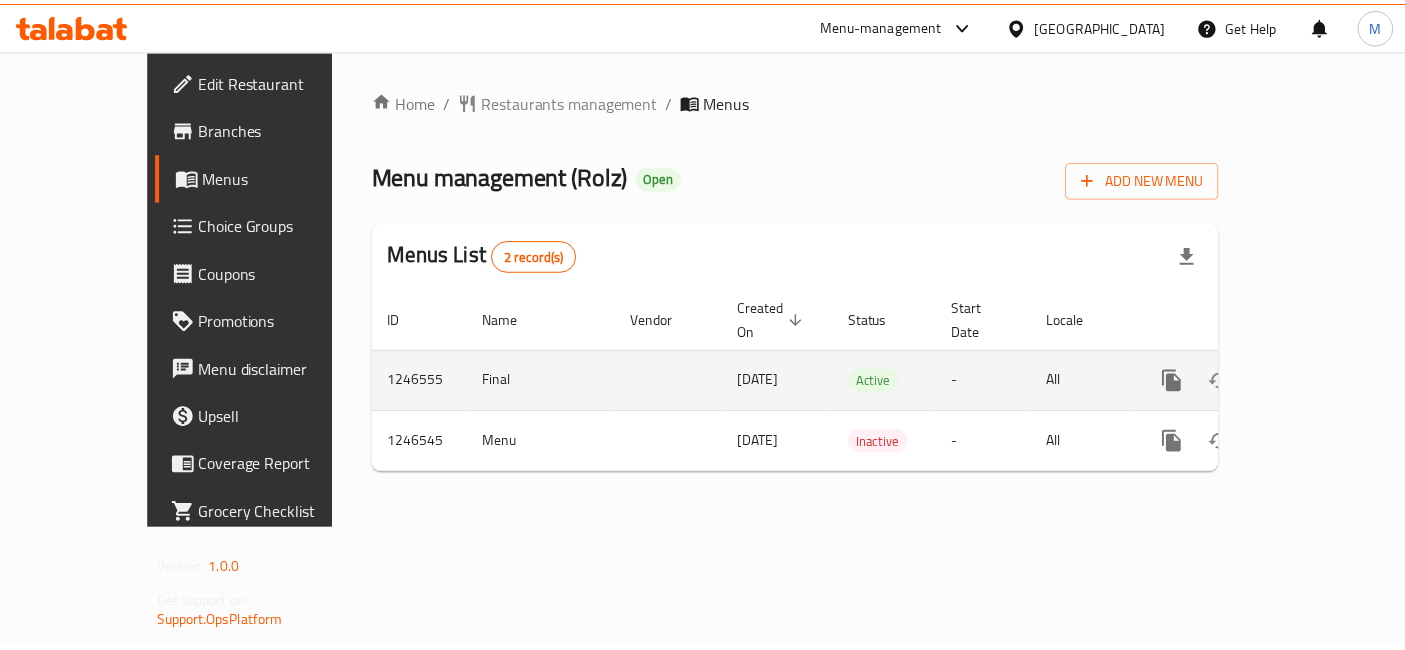 scroll, scrollTop: 0, scrollLeft: 0, axis: both 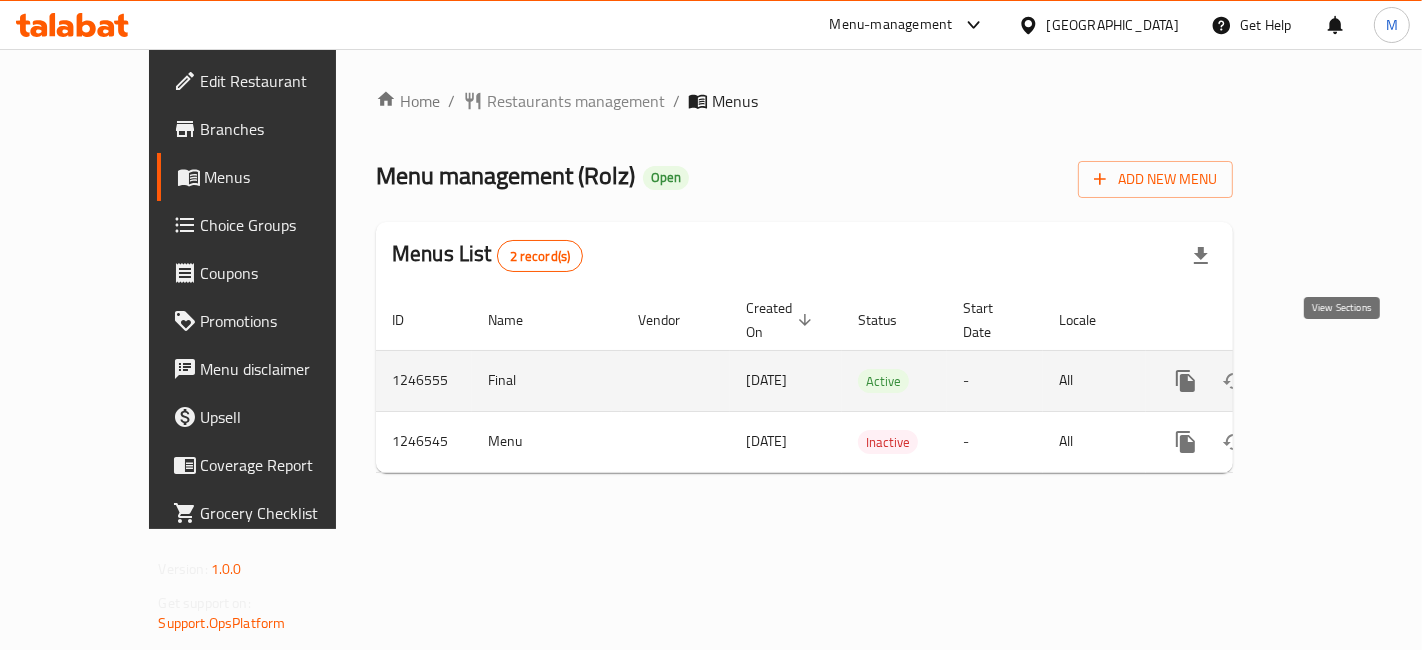 click 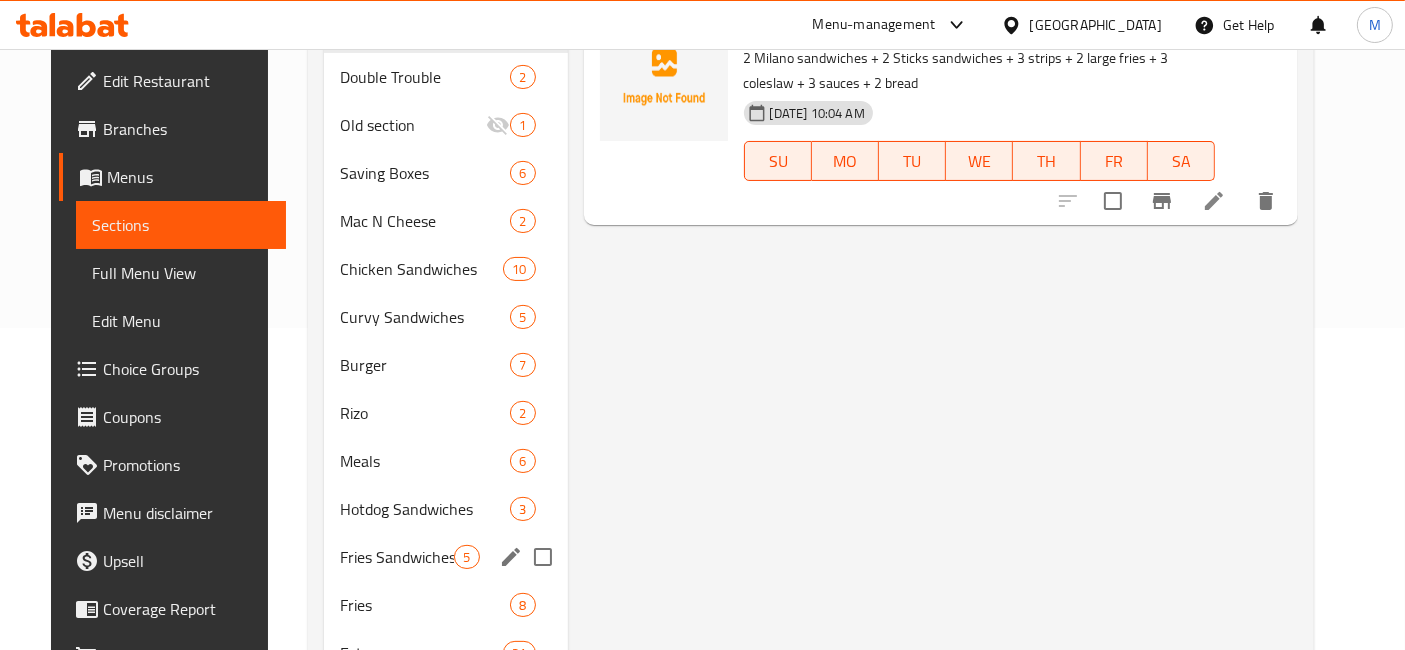 scroll, scrollTop: 333, scrollLeft: 0, axis: vertical 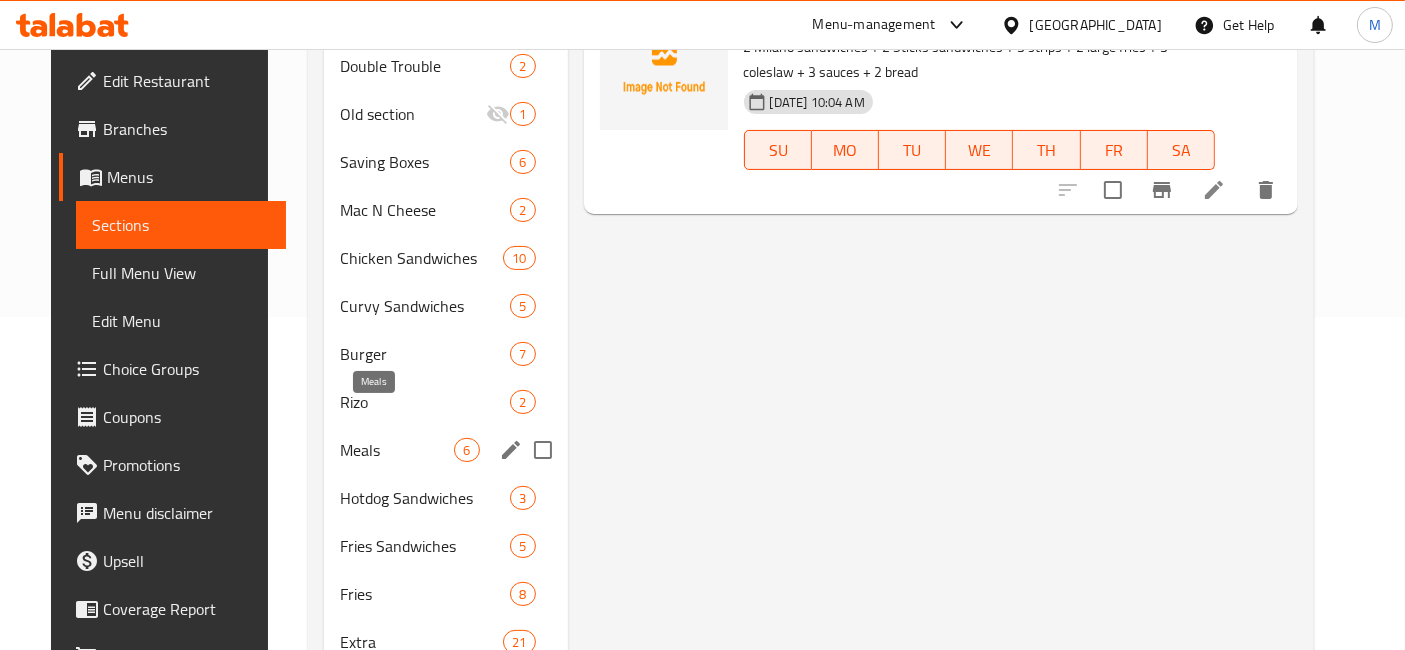 click on "Meals" at bounding box center (397, 450) 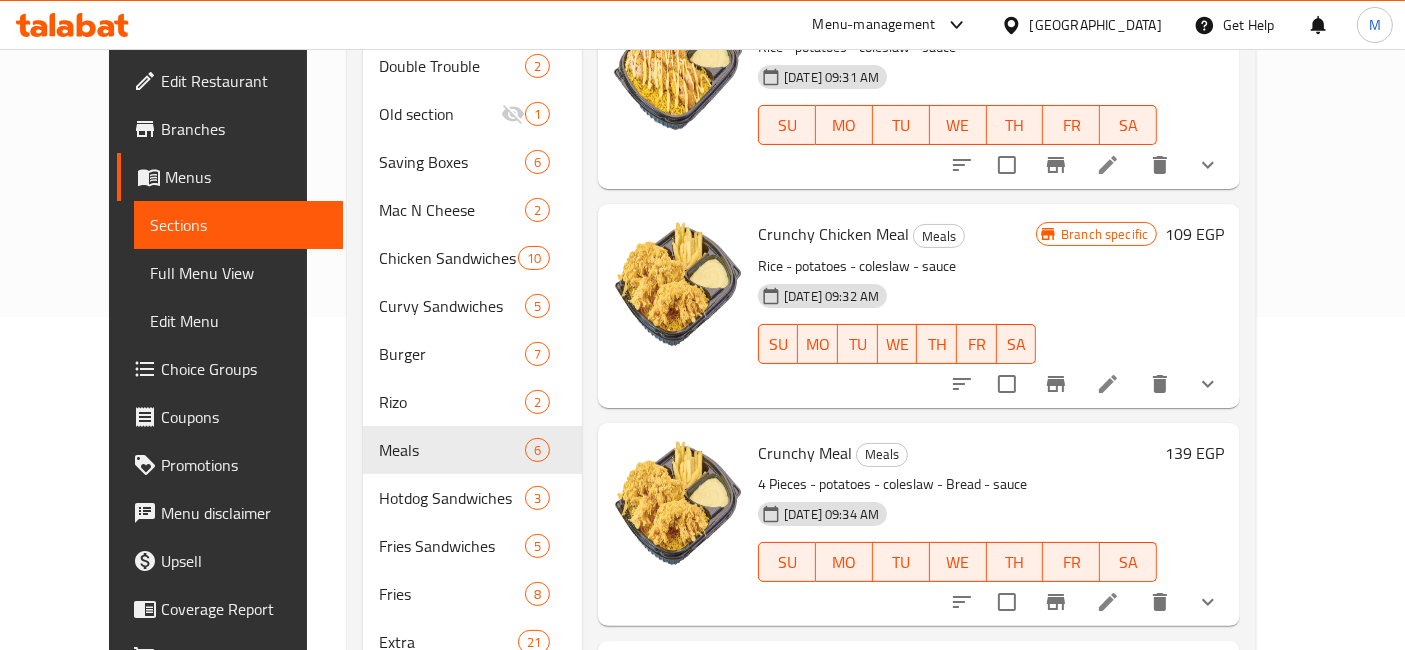 scroll, scrollTop: 0, scrollLeft: 0, axis: both 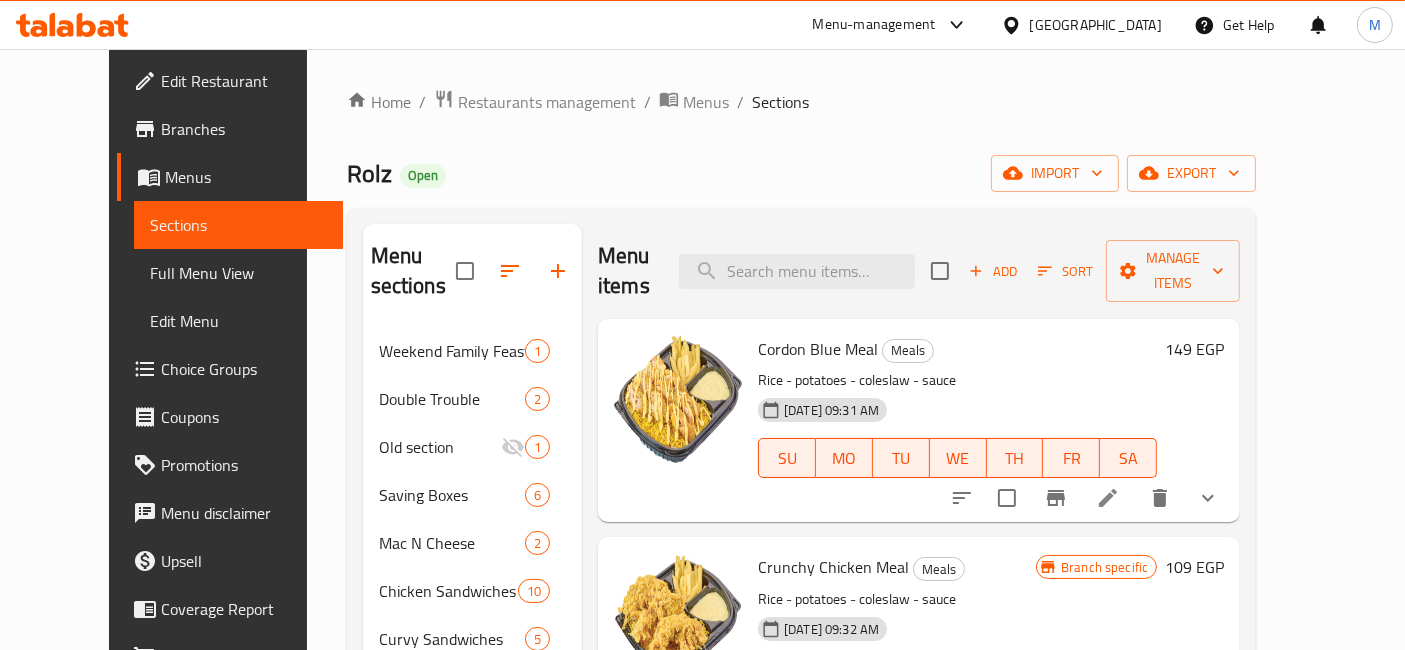 click on "149   EGP" at bounding box center (1194, 349) 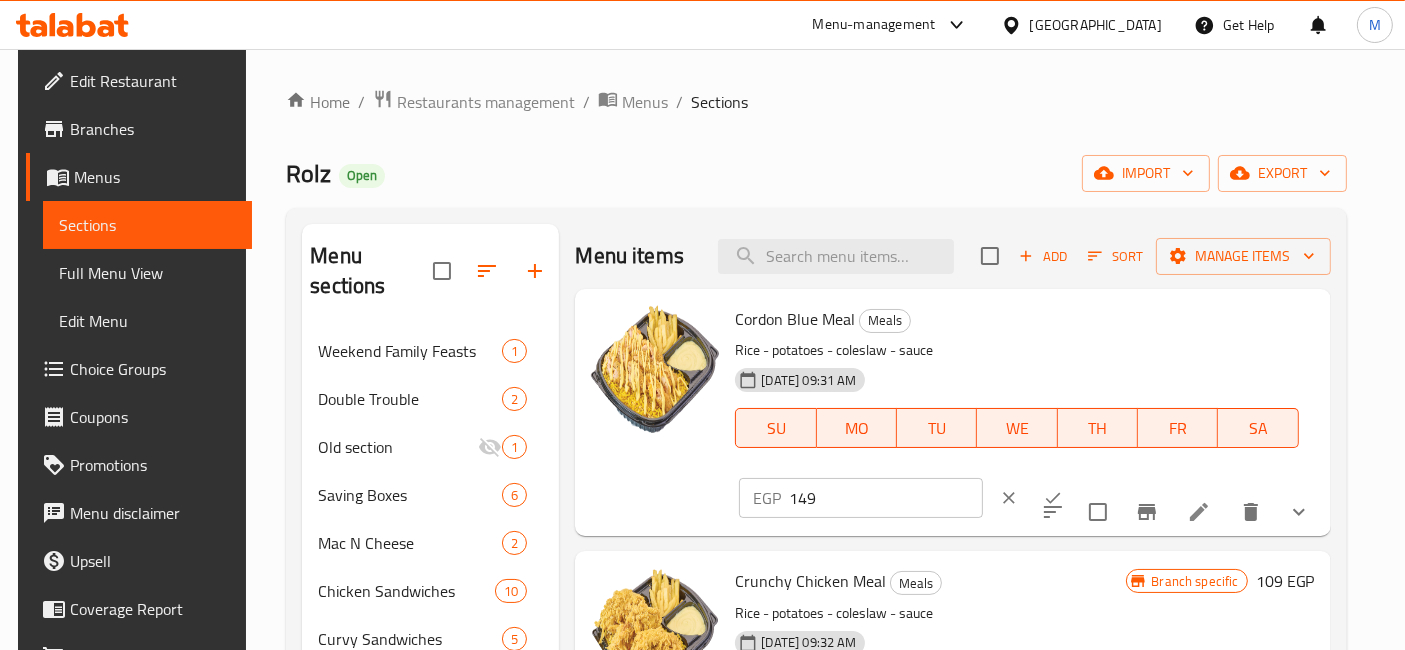 click on "149" at bounding box center (885, 498) 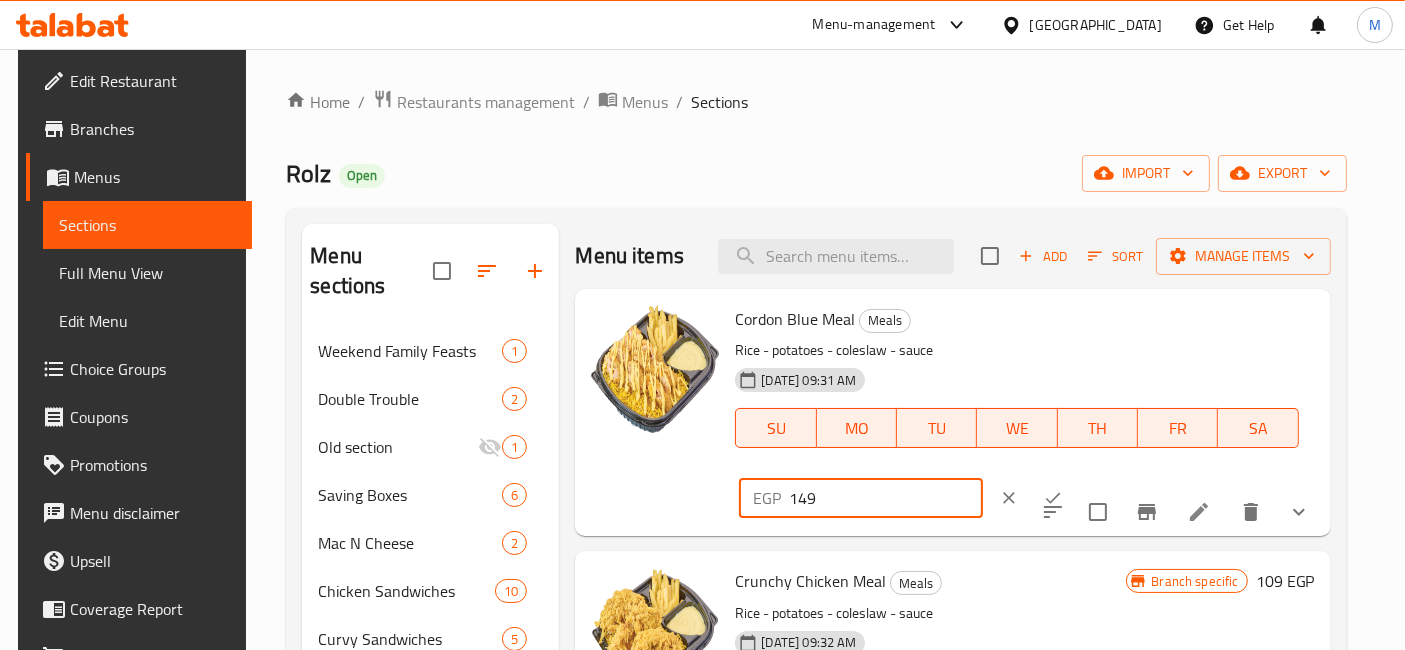 click on "149" at bounding box center (885, 498) 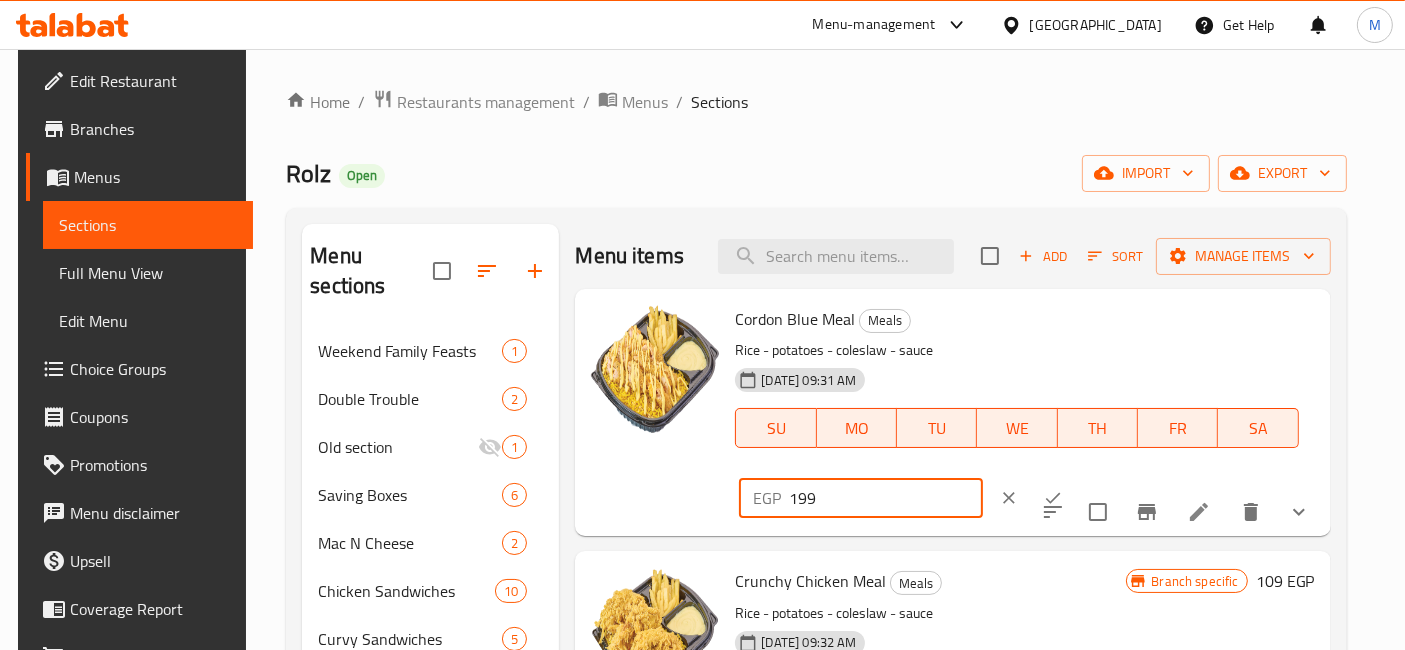 type on "199" 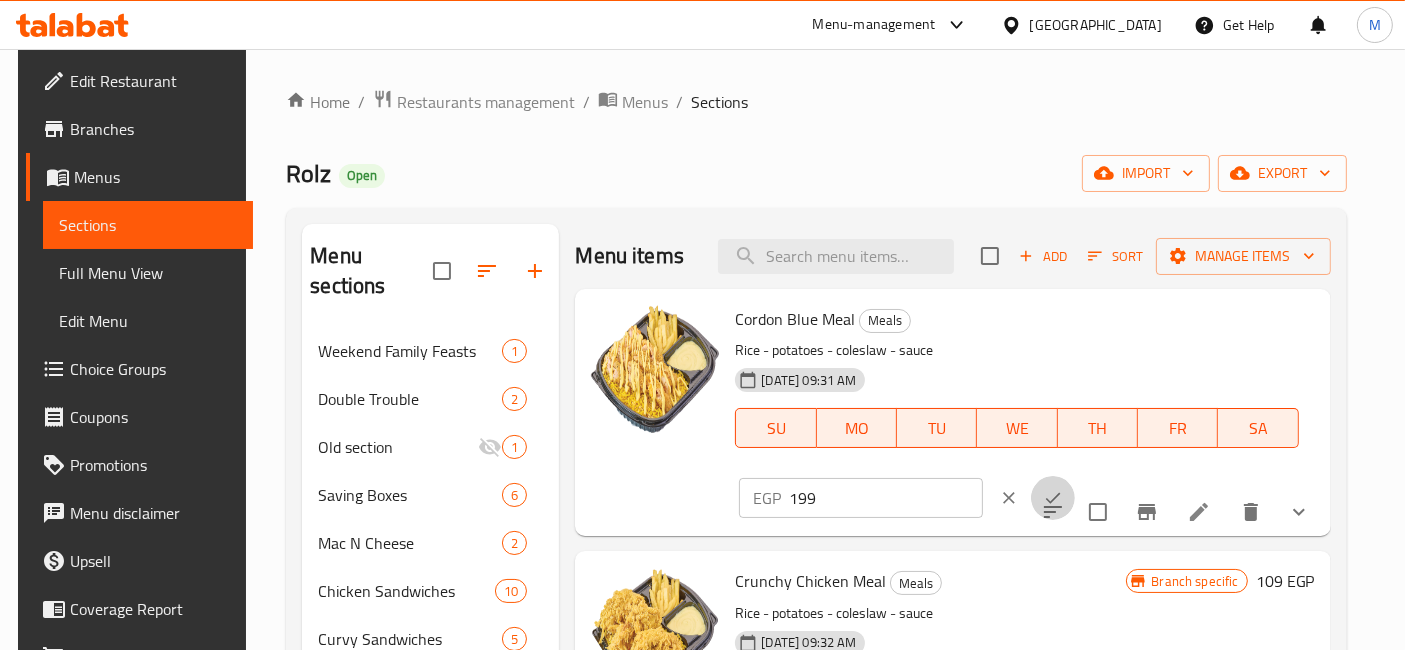 click 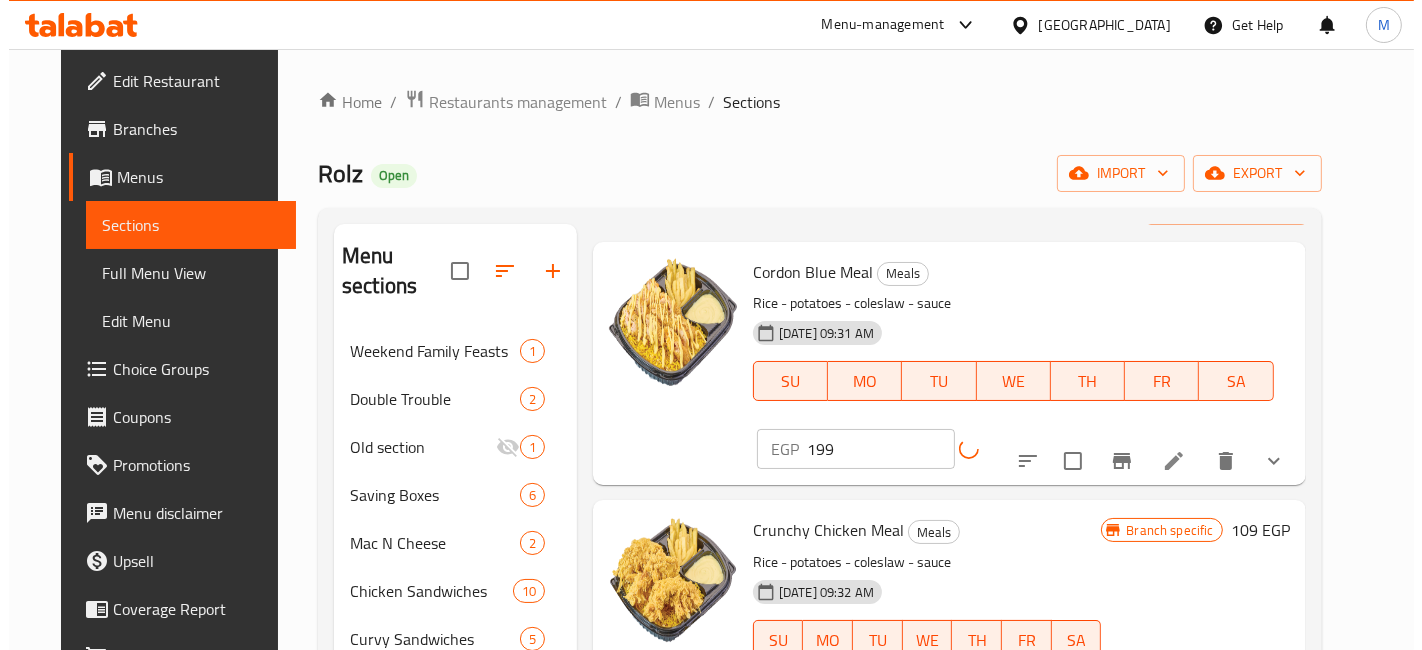 scroll, scrollTop: 111, scrollLeft: 0, axis: vertical 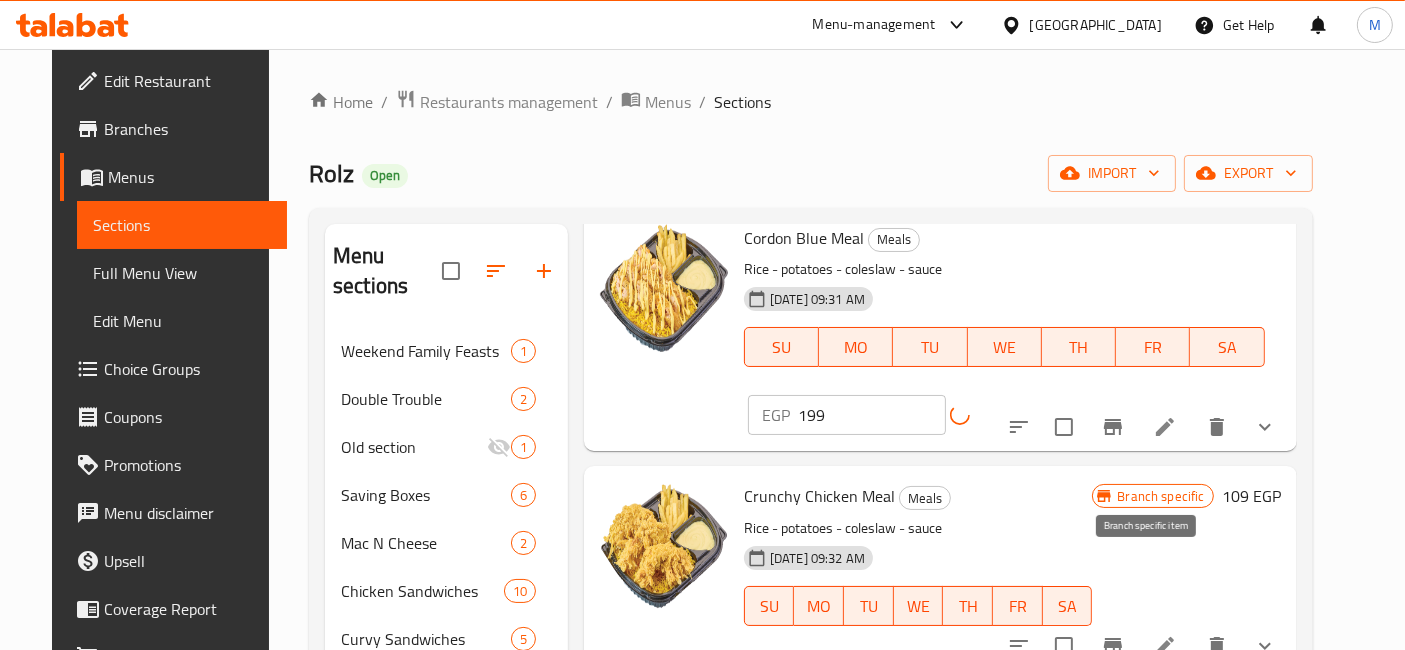 click 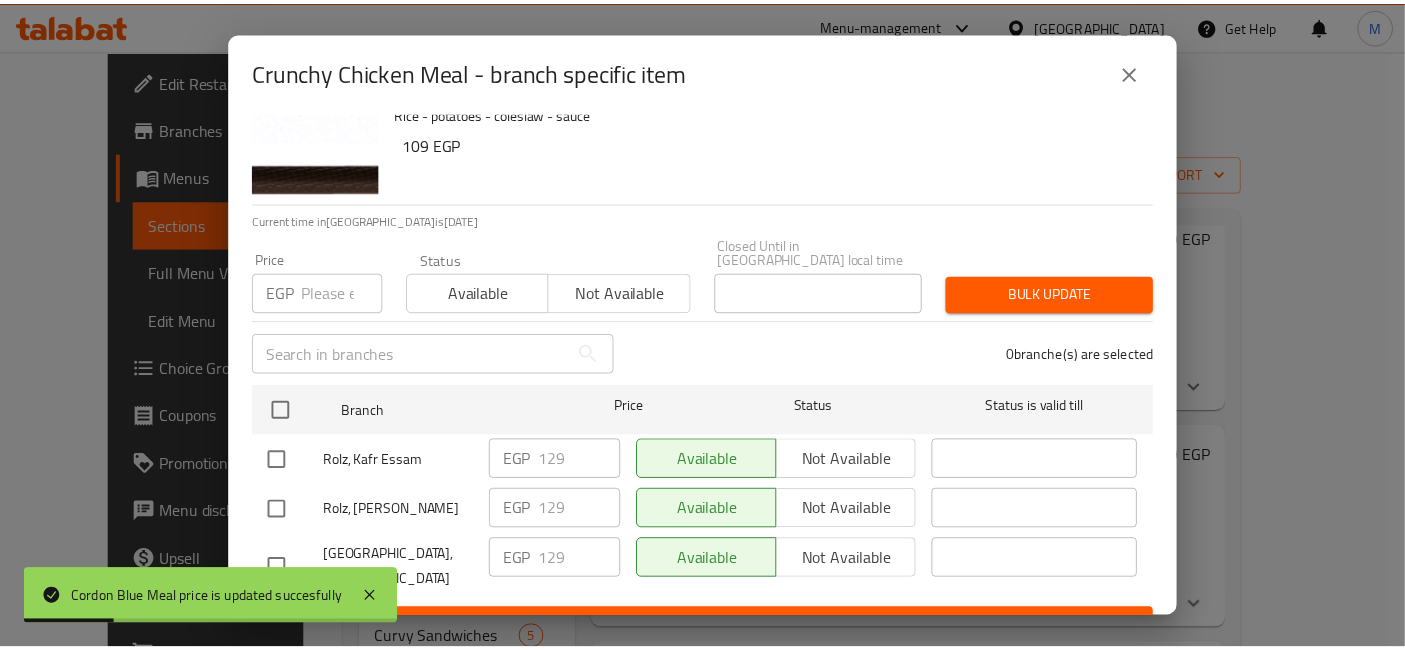 scroll, scrollTop: 74, scrollLeft: 0, axis: vertical 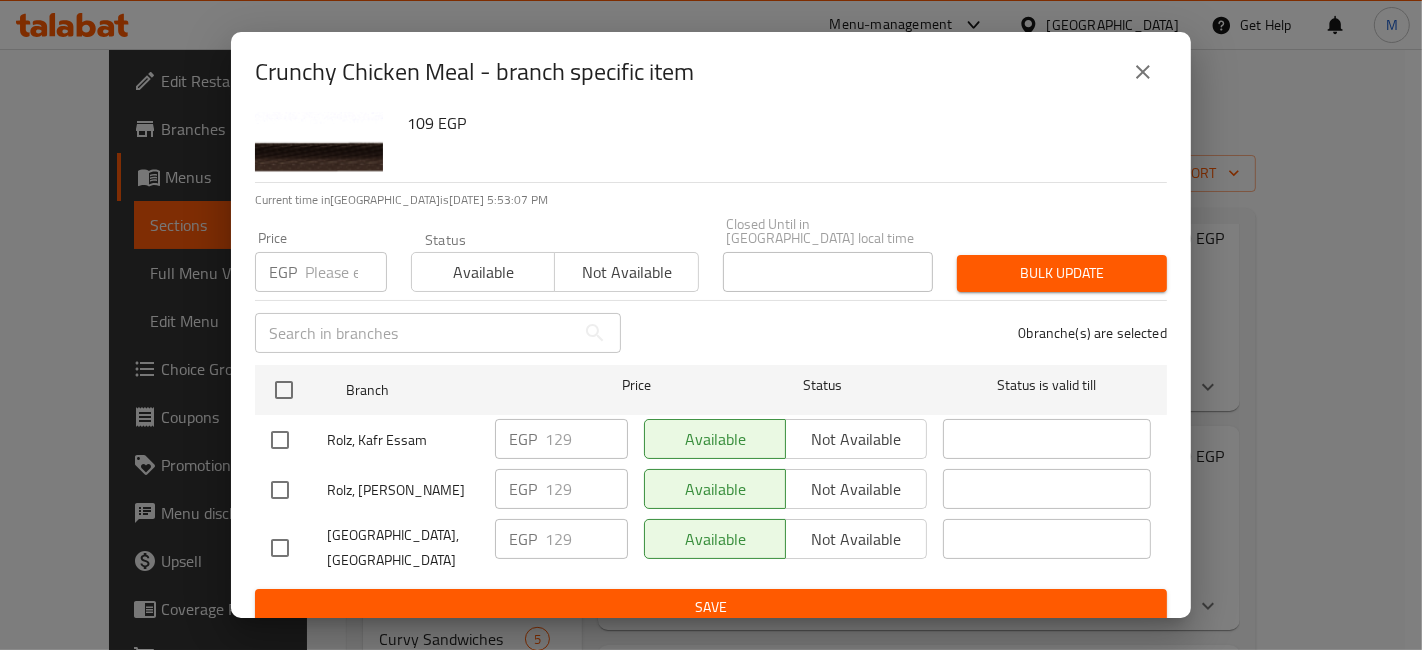 click on "EGP" at bounding box center [283, 272] 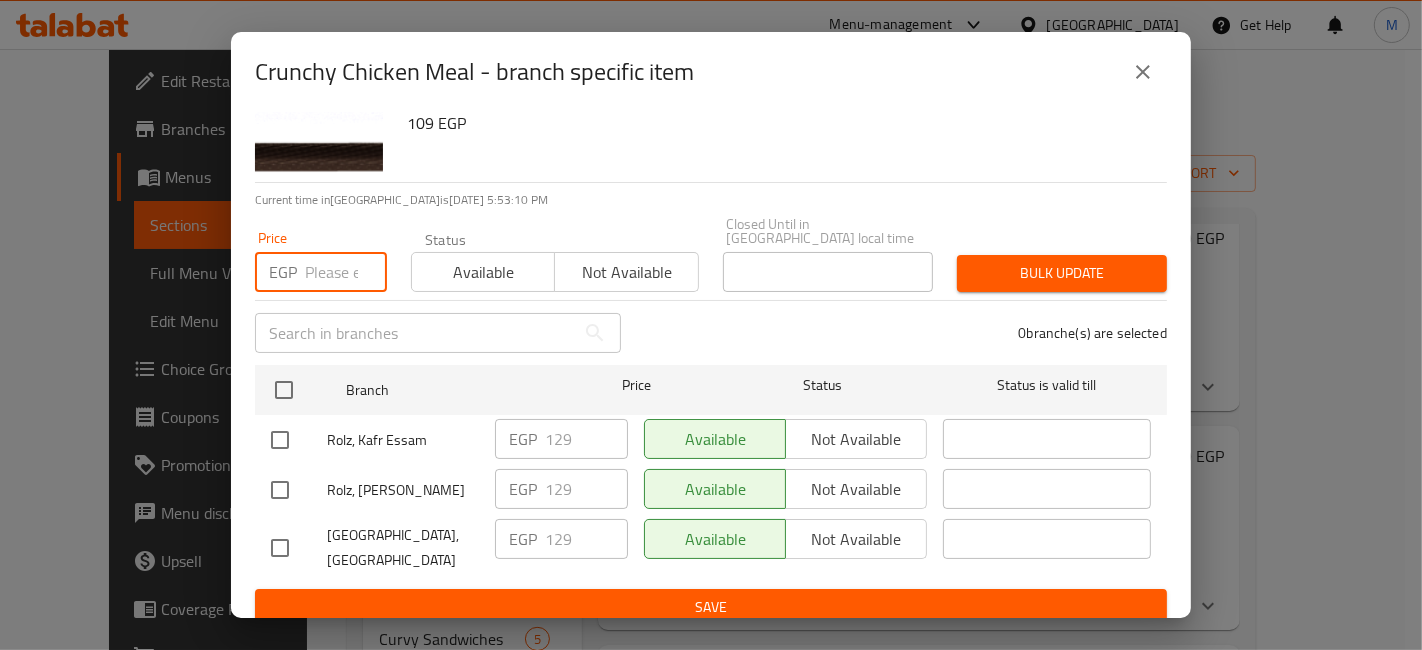 click at bounding box center [346, 272] 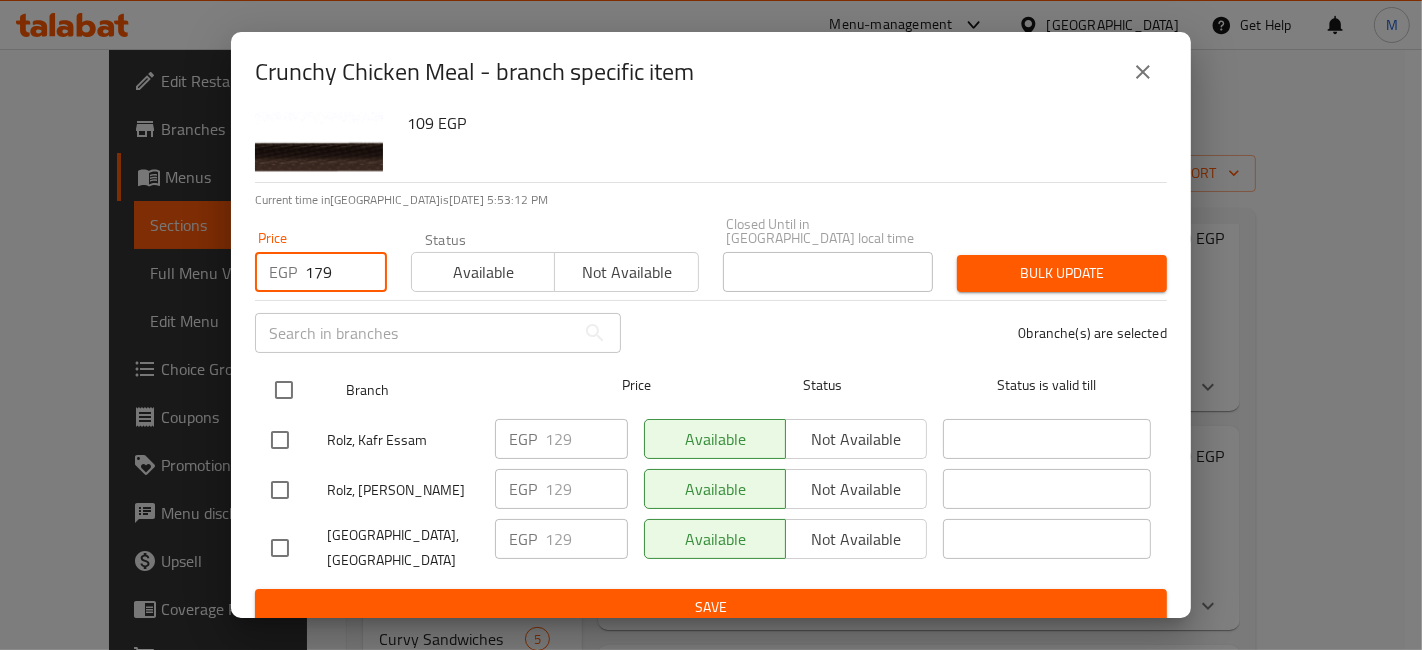 type on "179" 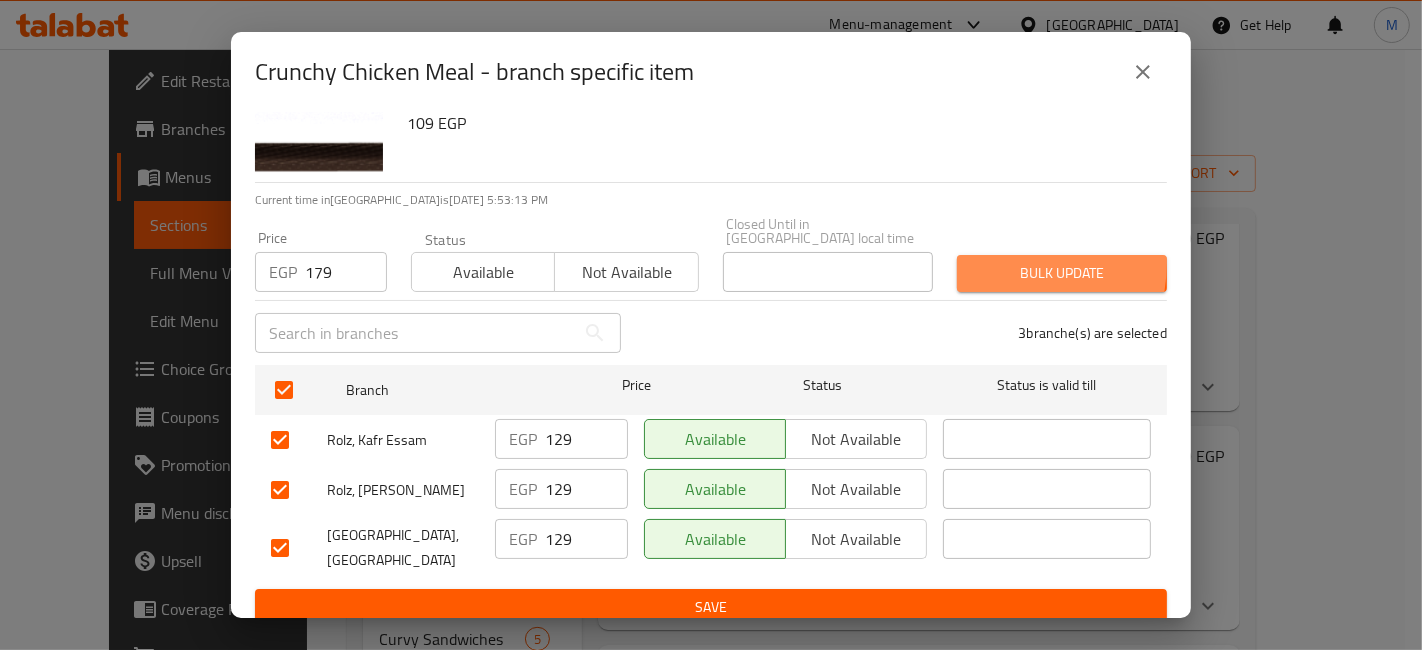 drag, startPoint x: 974, startPoint y: 247, endPoint x: 988, endPoint y: 250, distance: 14.3178215 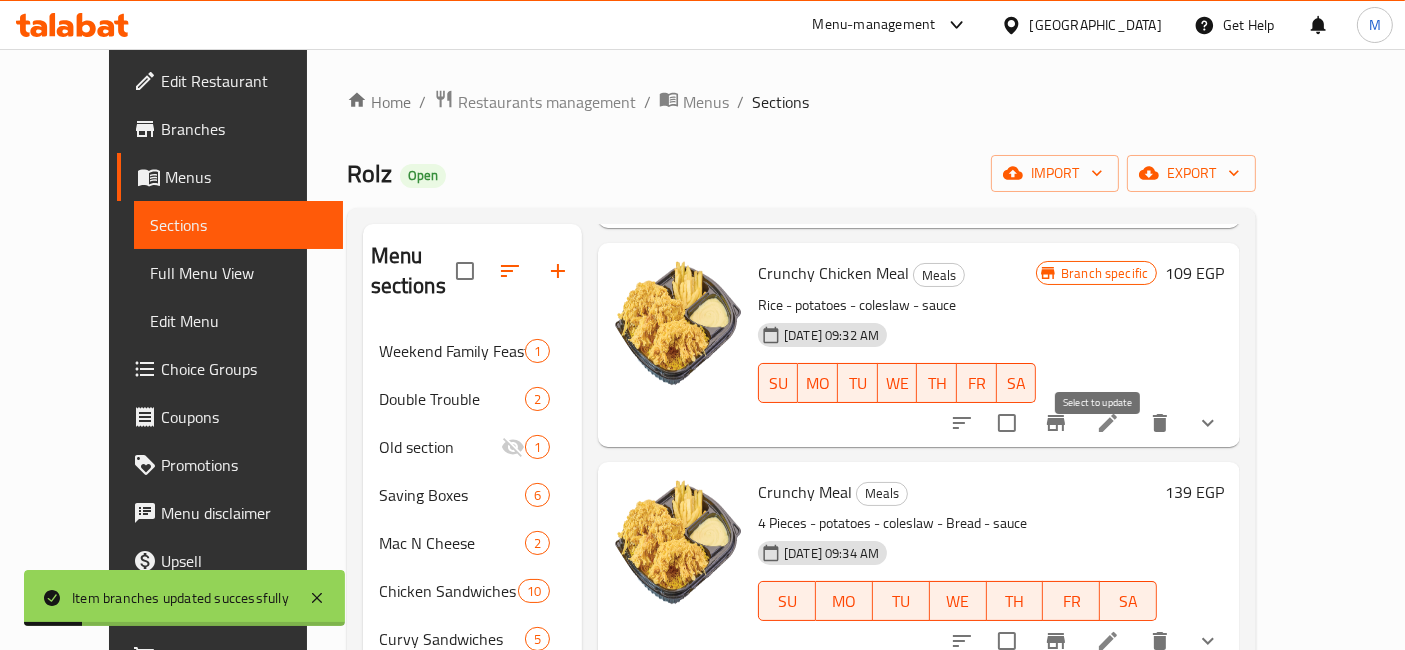 scroll, scrollTop: 333, scrollLeft: 0, axis: vertical 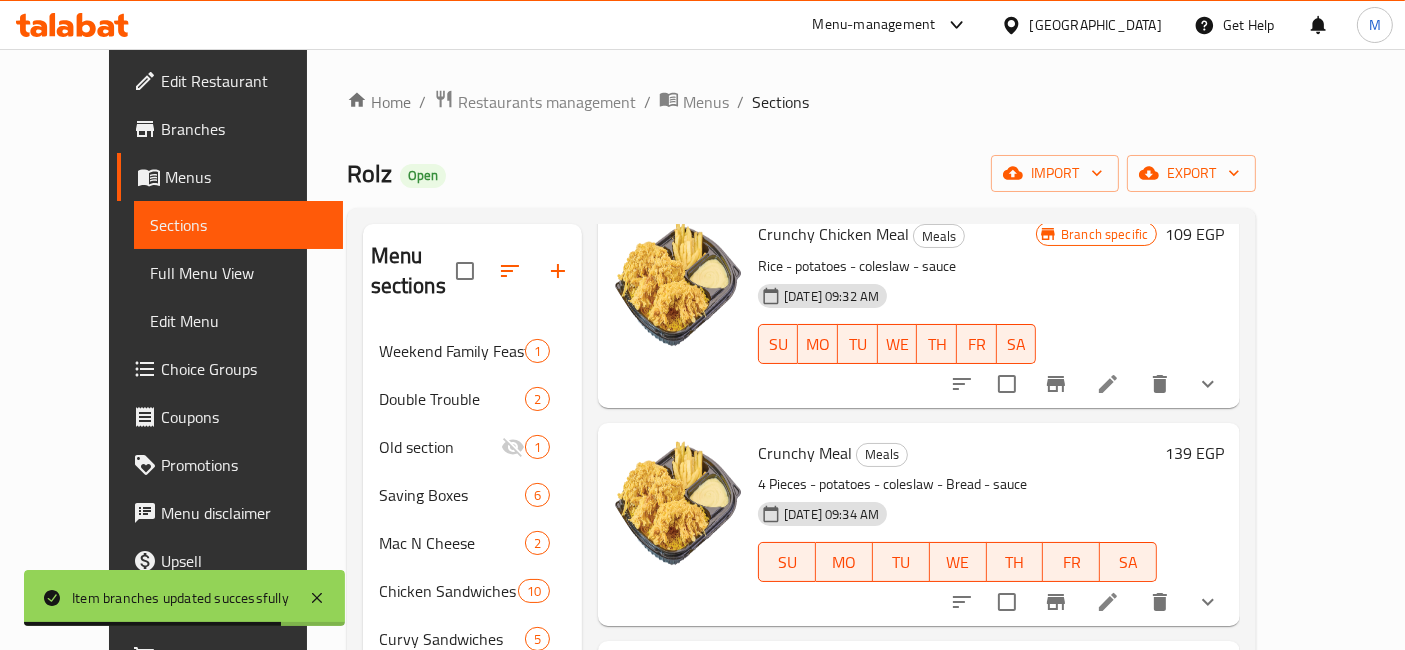 click on "139   EGP" at bounding box center [1194, 453] 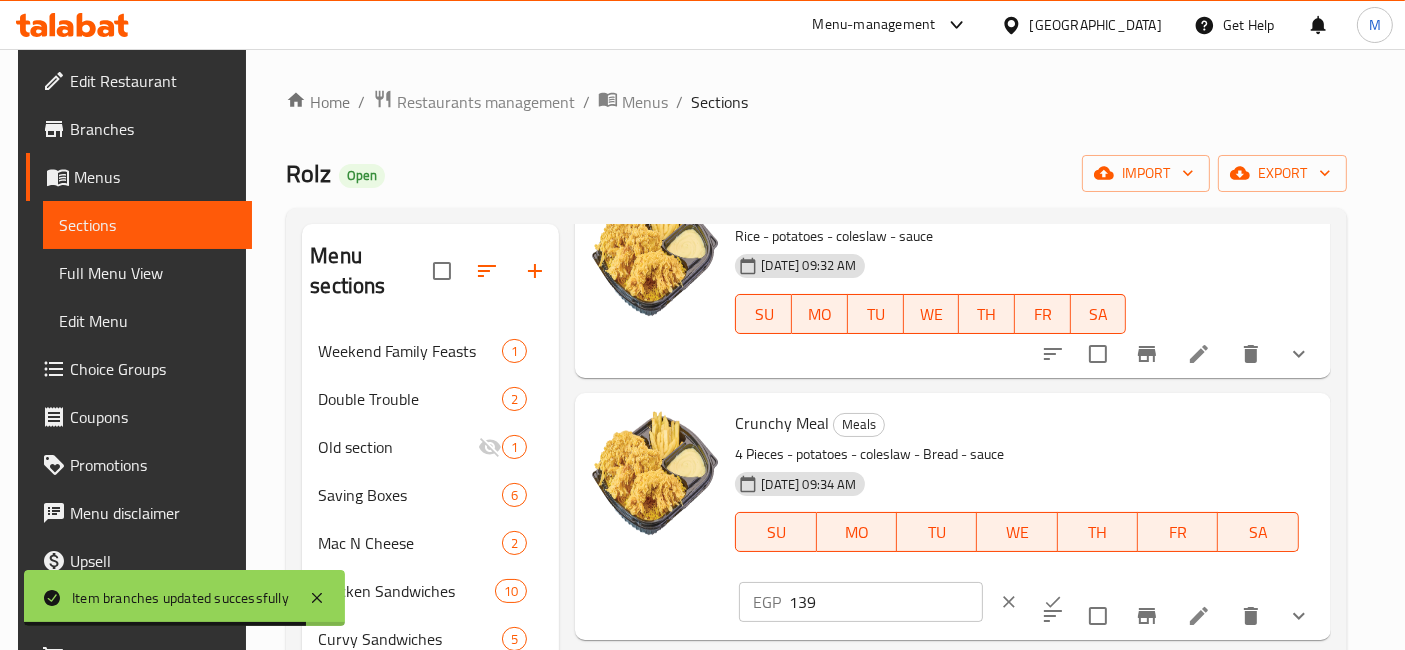 click on "139" at bounding box center [885, 602] 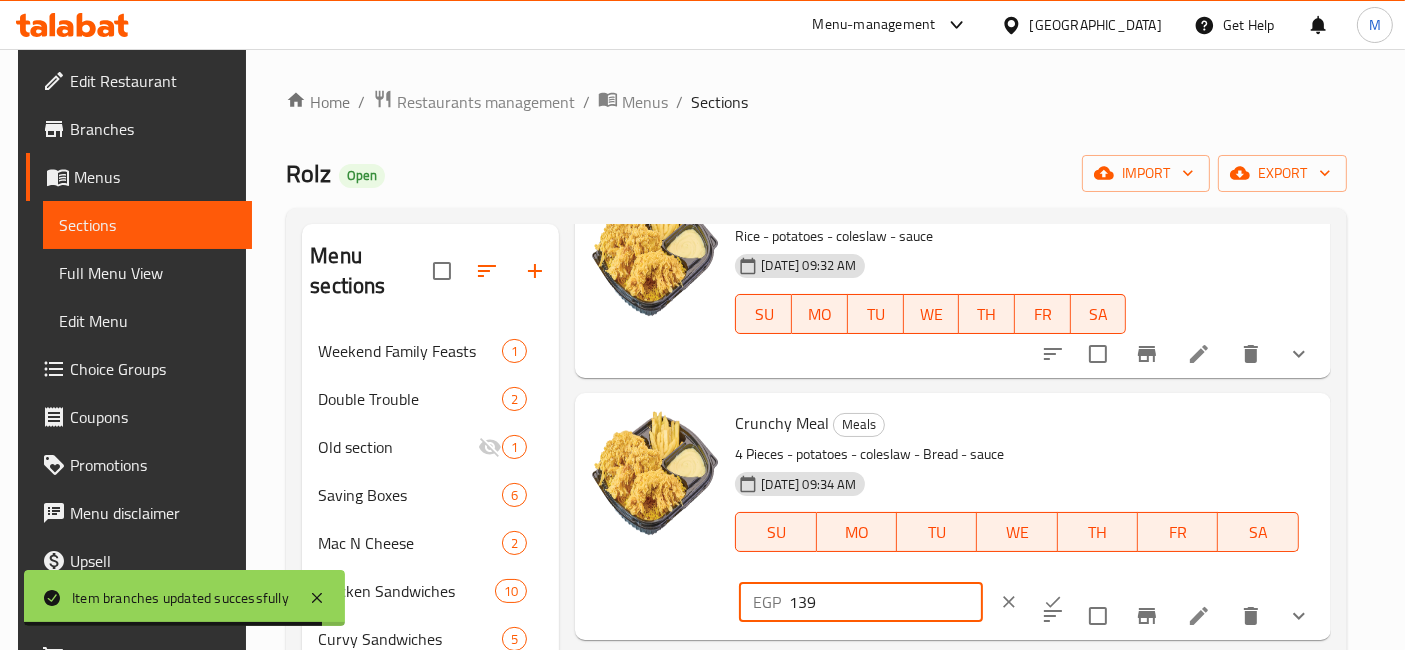click on "139" at bounding box center (885, 602) 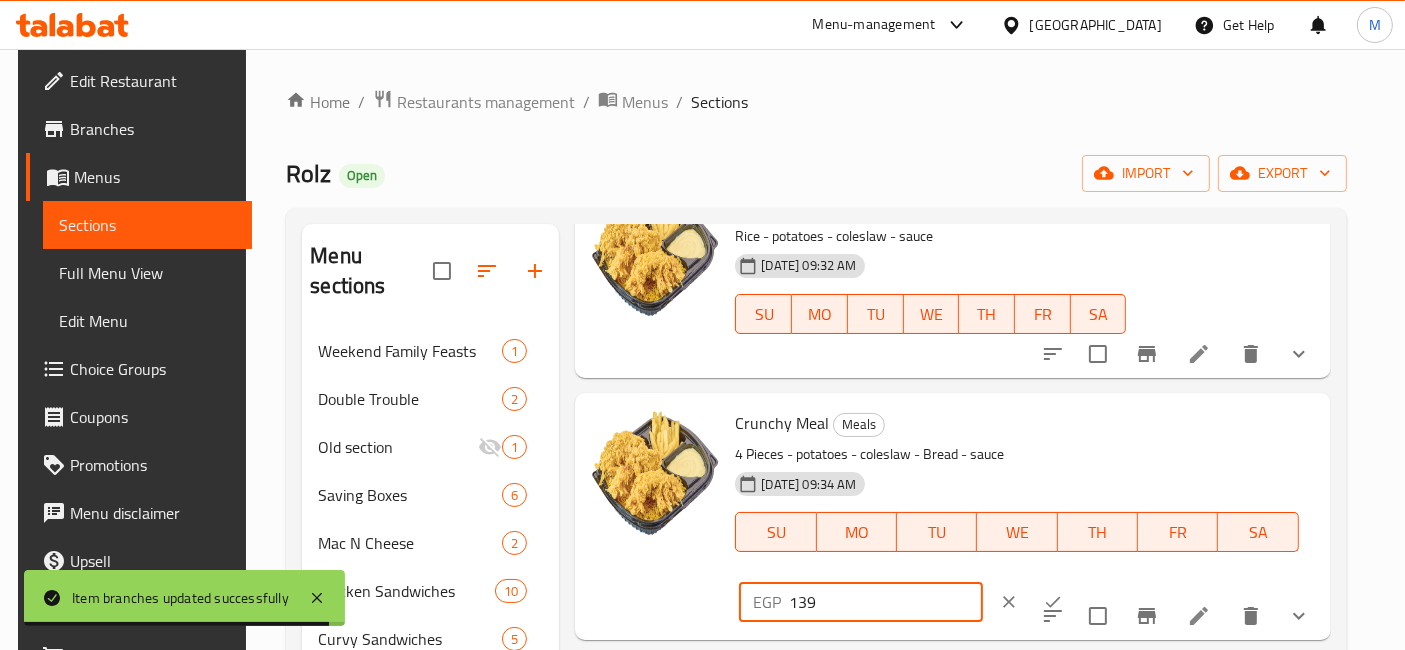 click on "139" at bounding box center (885, 602) 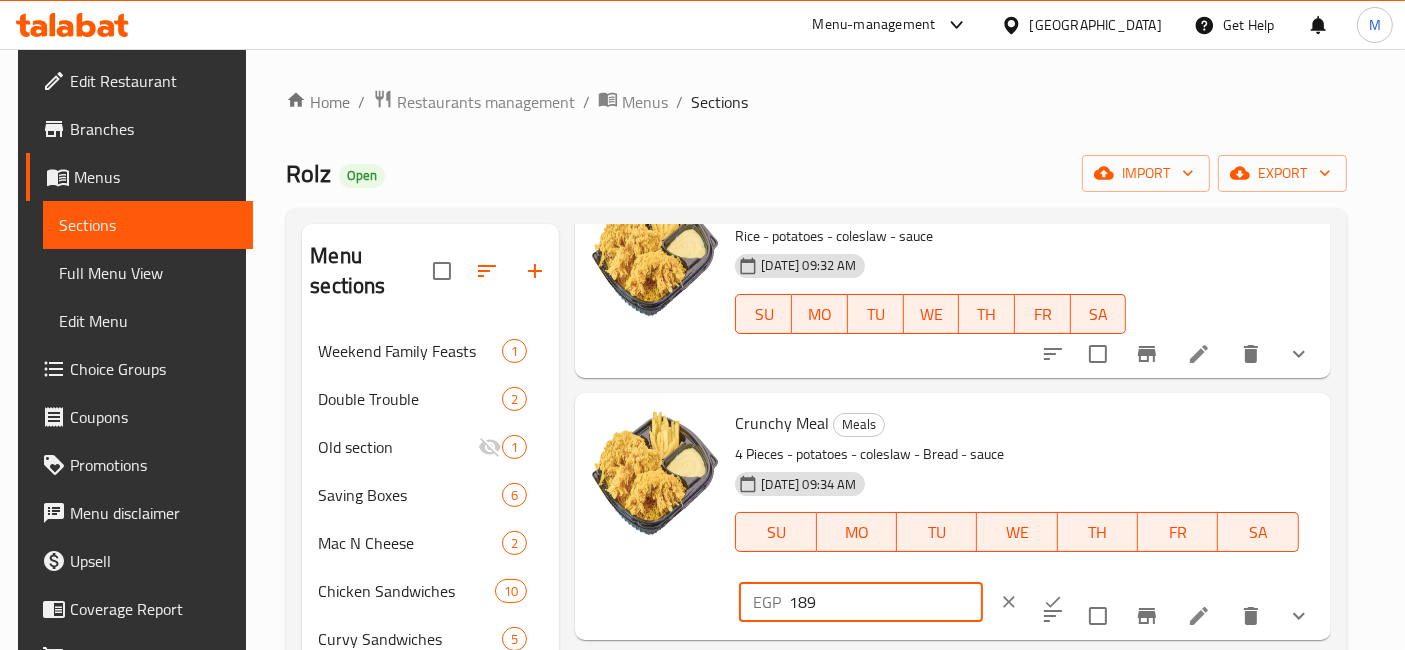 type on "189" 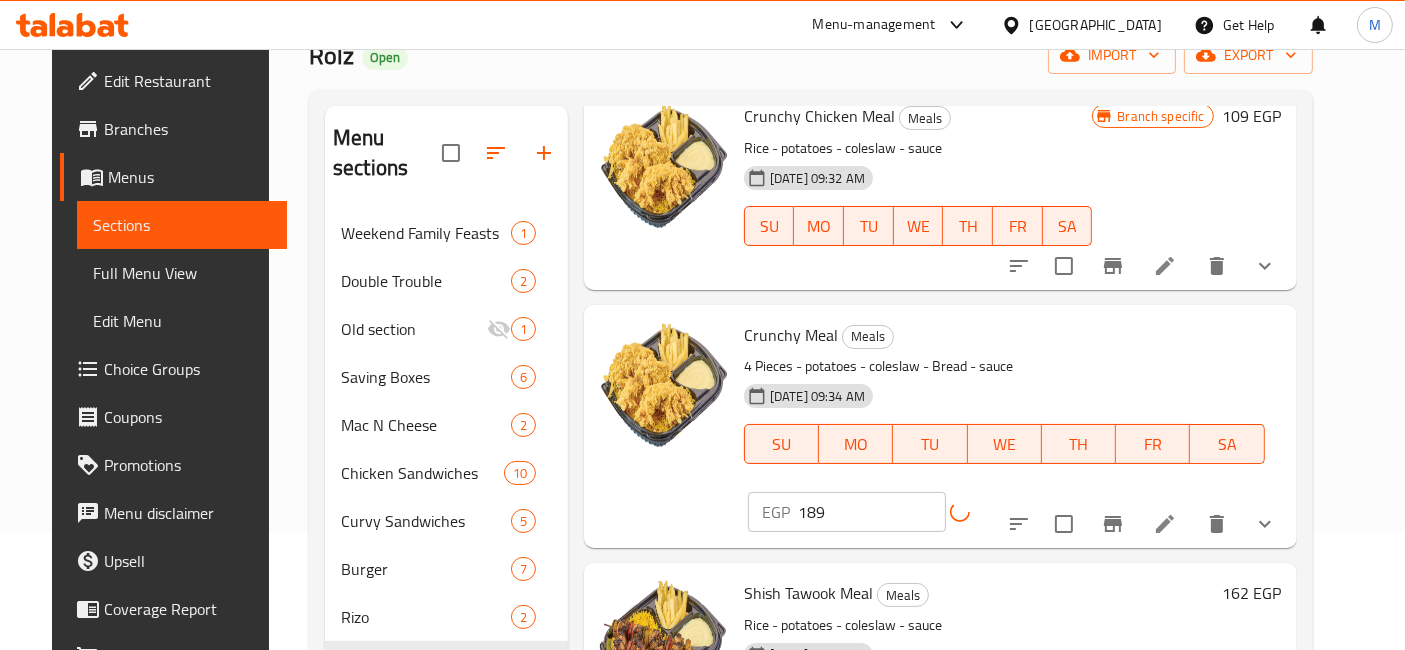 scroll, scrollTop: 202, scrollLeft: 0, axis: vertical 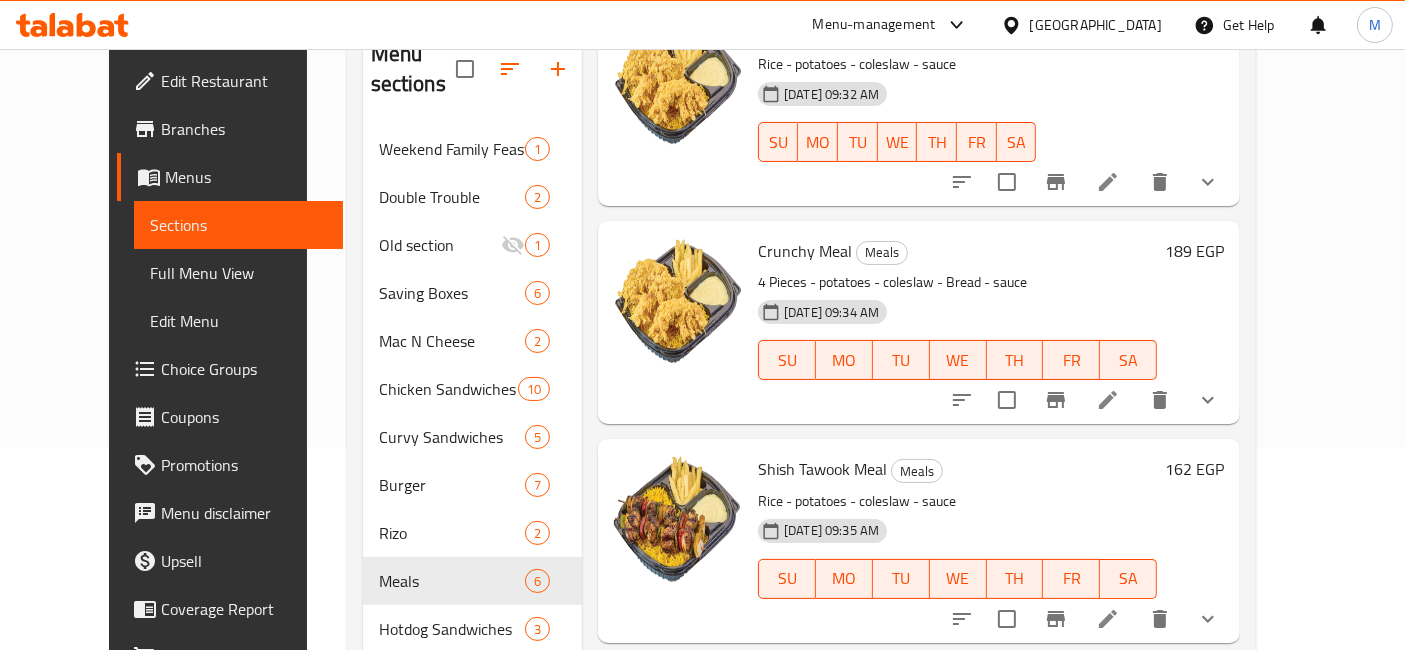 click on "162   EGP" at bounding box center (1194, 469) 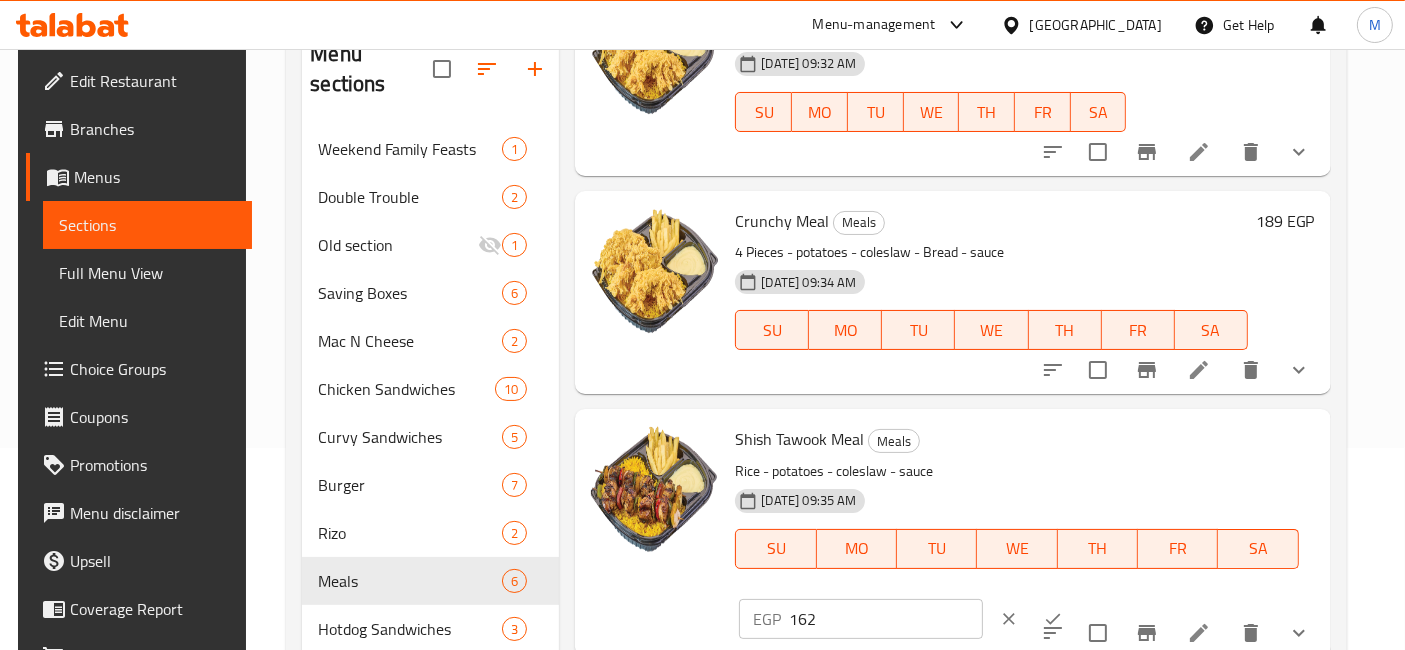 click on "EGP 162 ​" at bounding box center (919, 619) 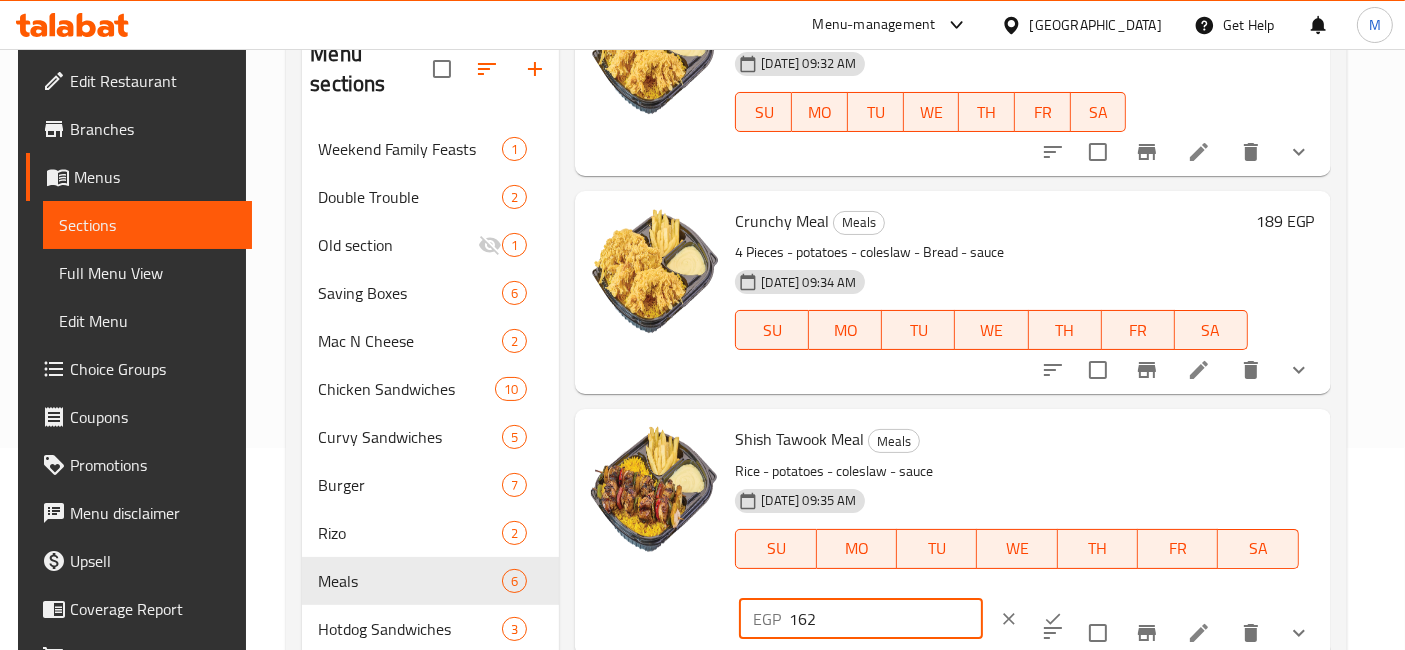 click on "162" at bounding box center (885, 619) 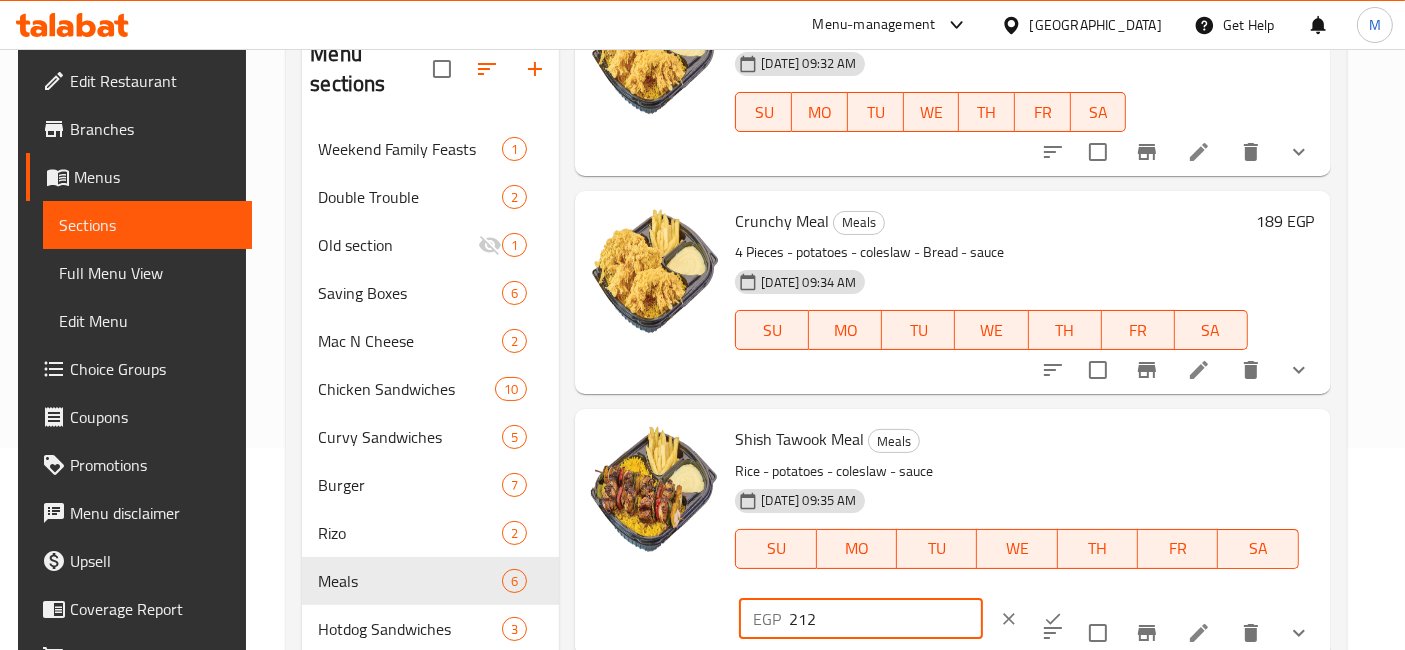 type on "212" 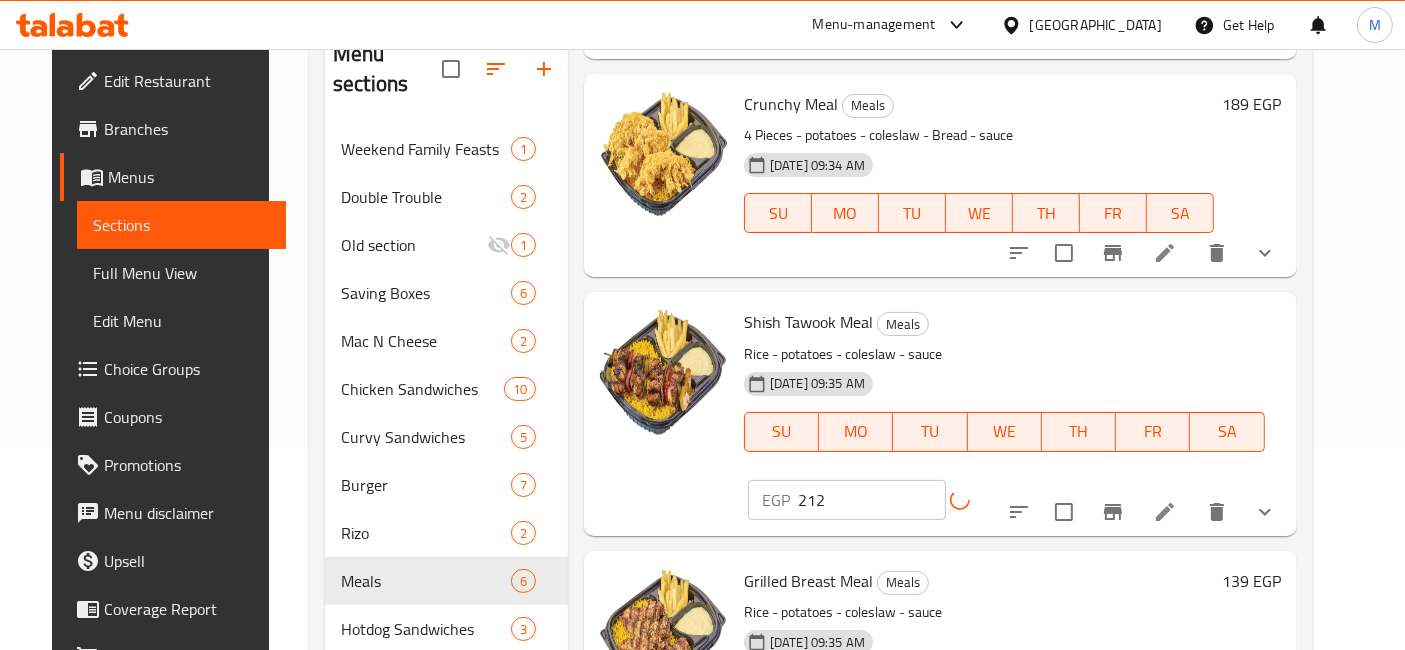 scroll, scrollTop: 555, scrollLeft: 0, axis: vertical 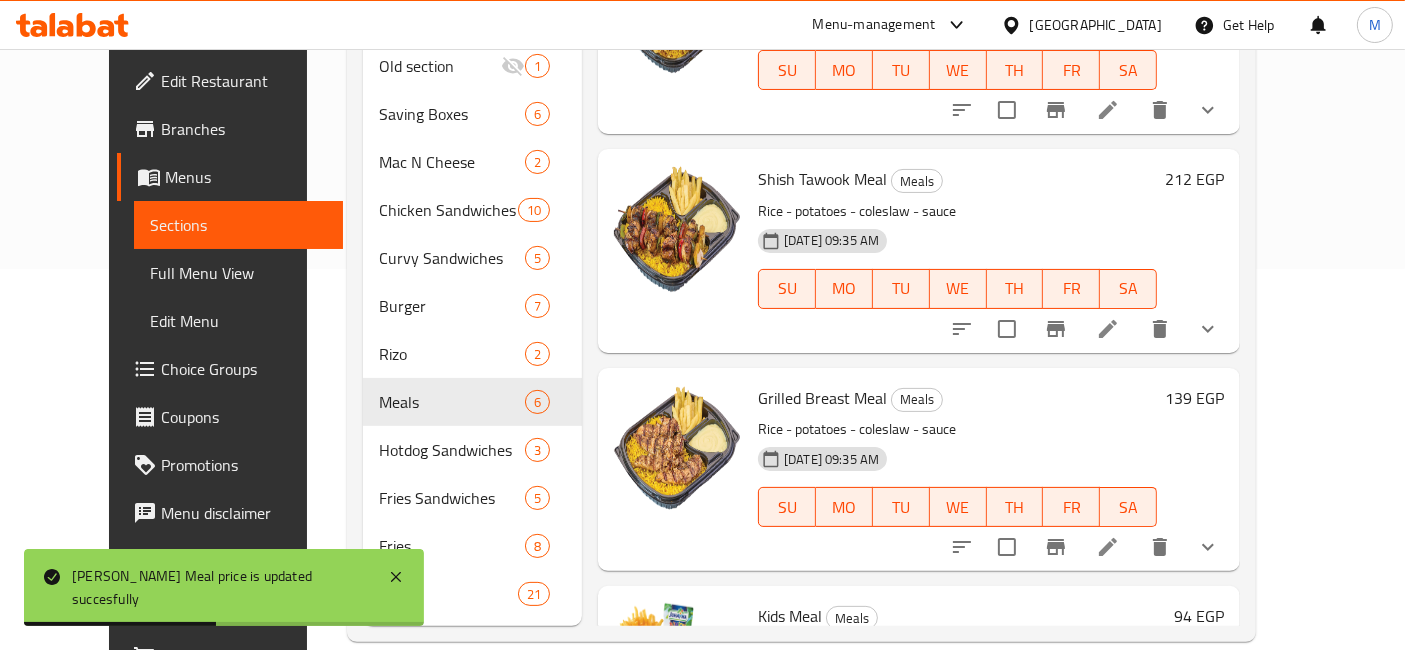 click on "139   EGP" at bounding box center (1194, 398) 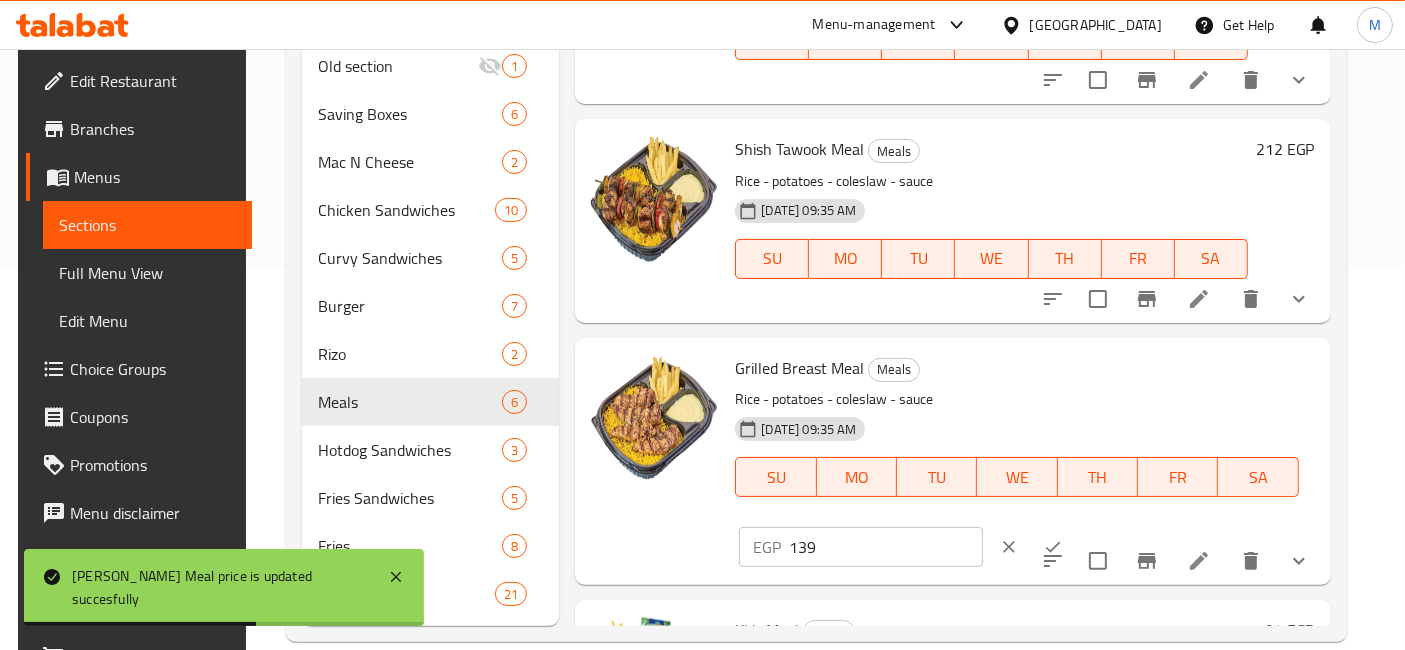 click on "139" at bounding box center [885, 547] 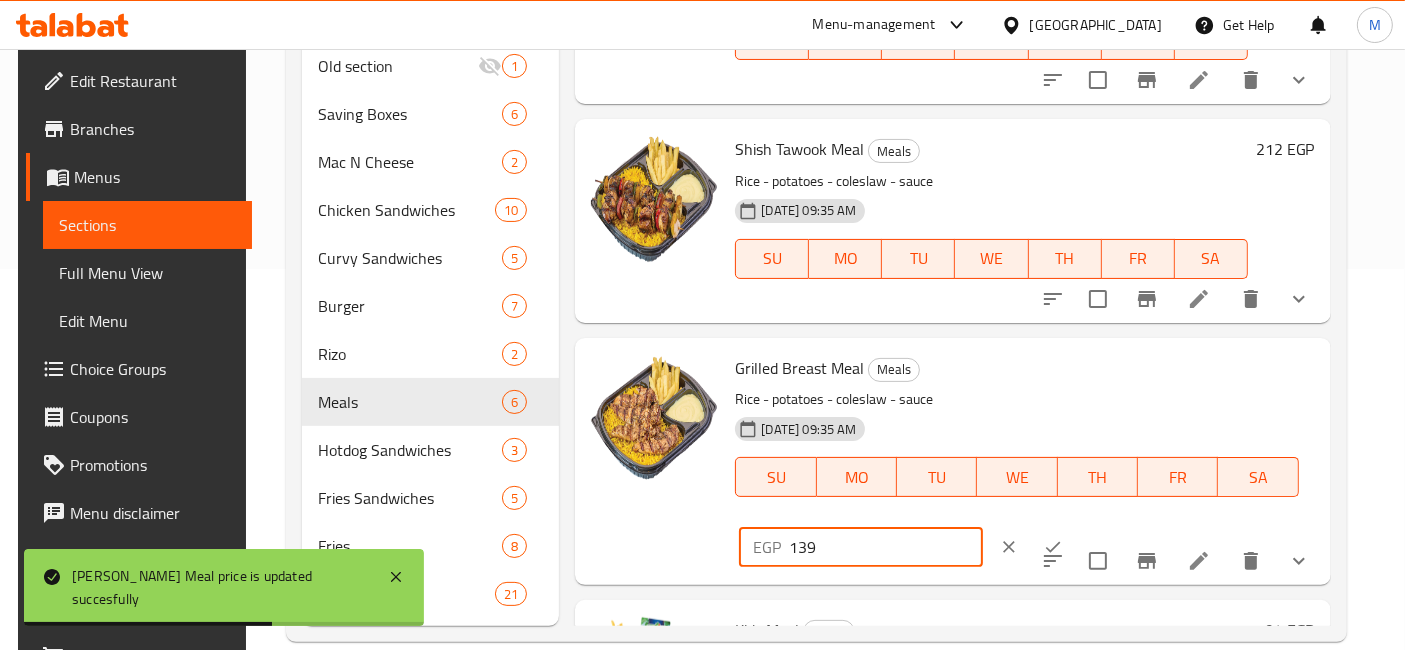 click on "139" at bounding box center [885, 547] 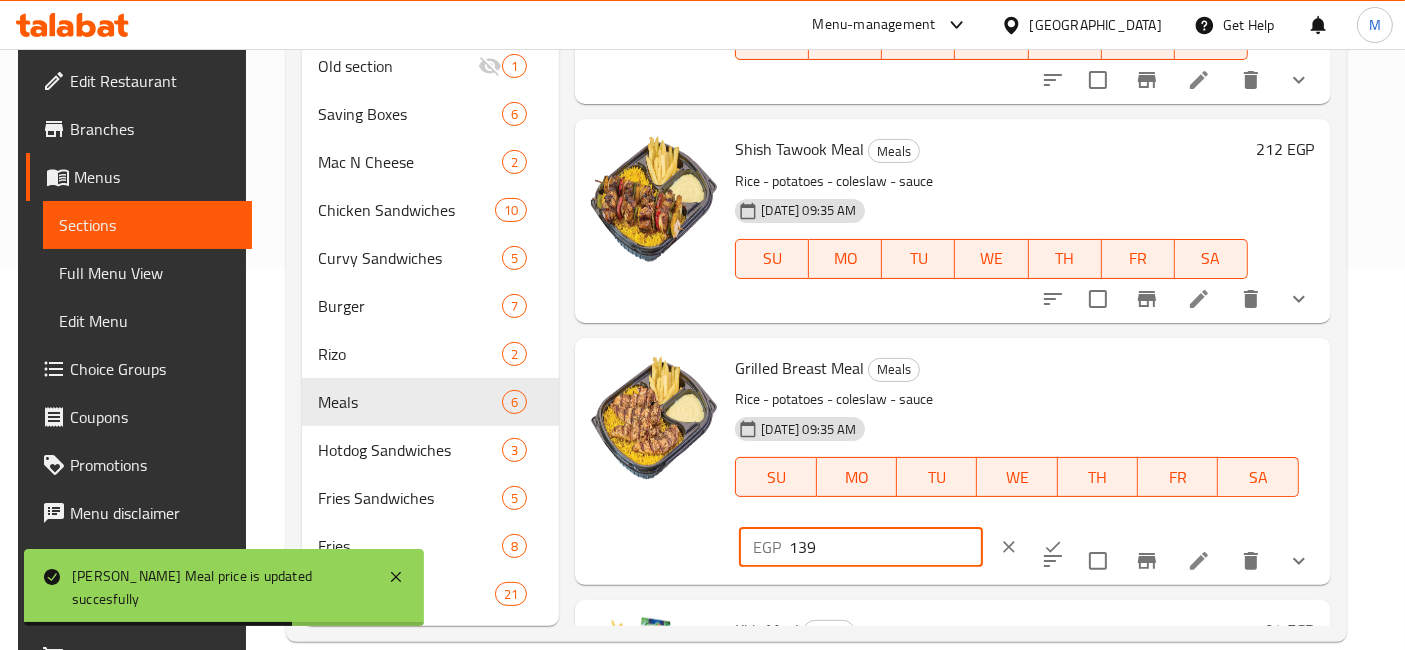 click on "139" at bounding box center [885, 547] 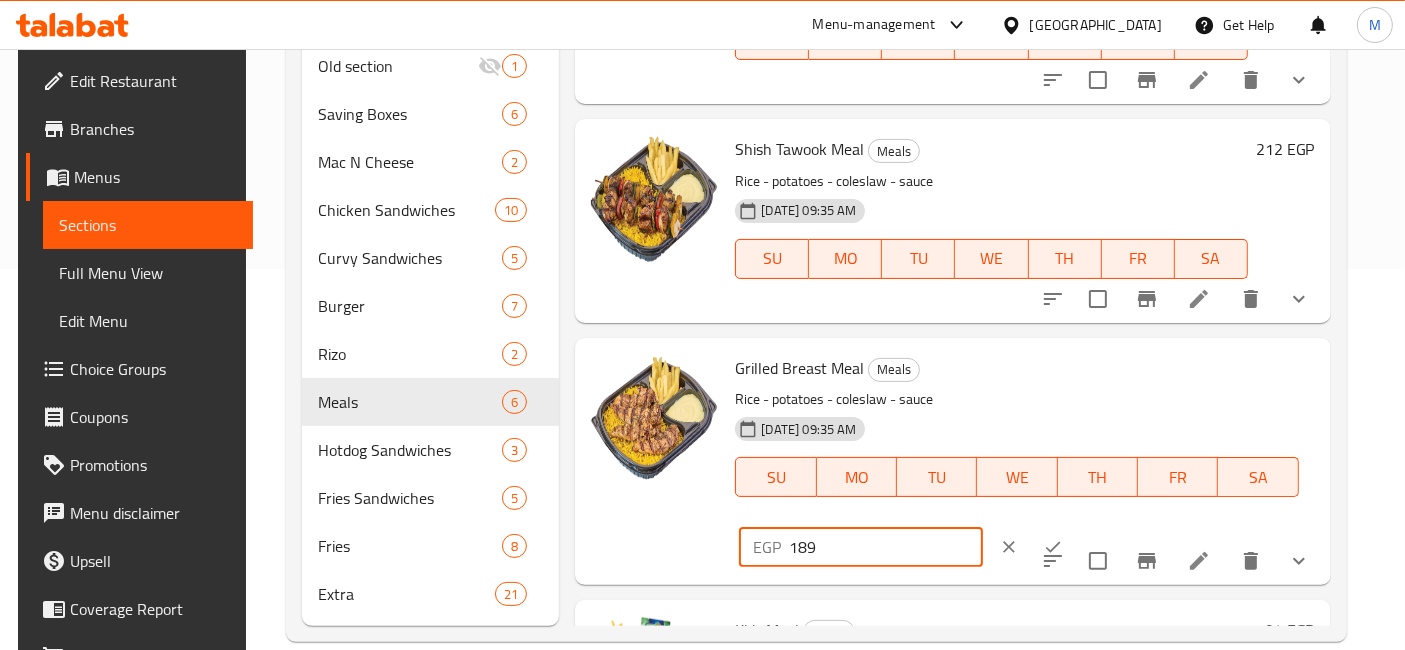 type on "189" 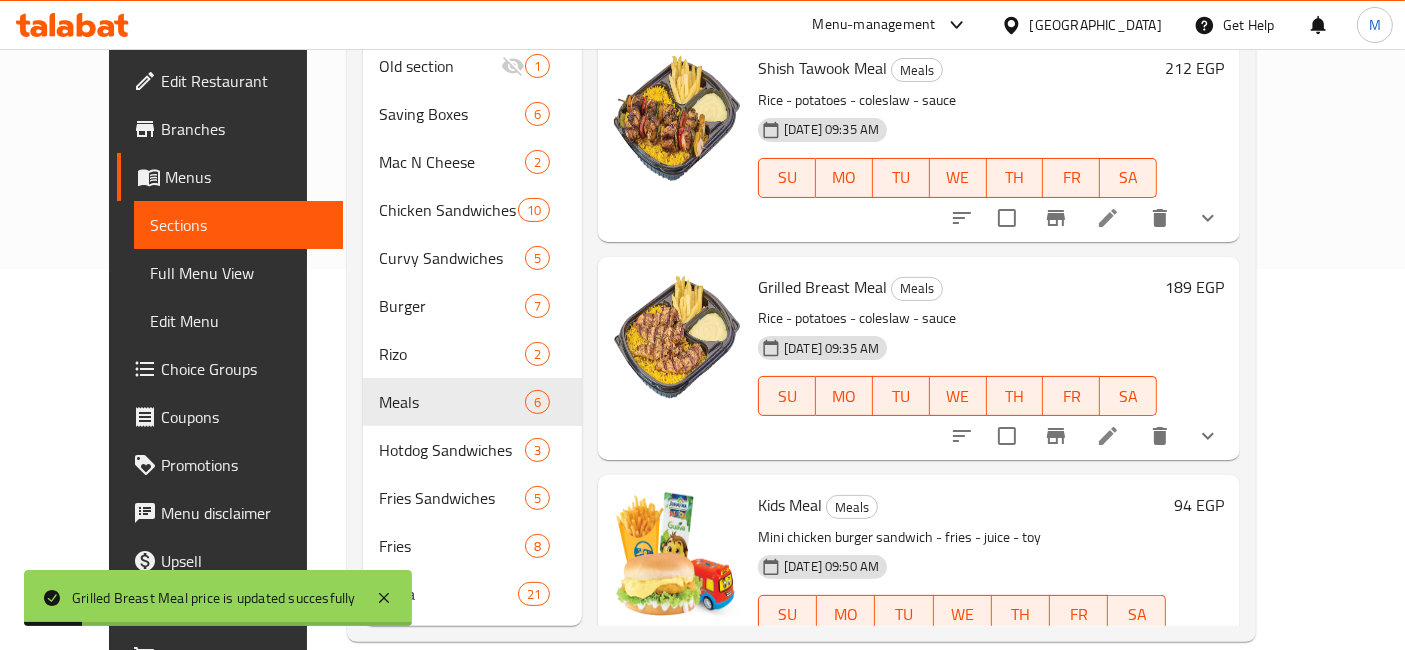 scroll, scrollTop: 607, scrollLeft: 0, axis: vertical 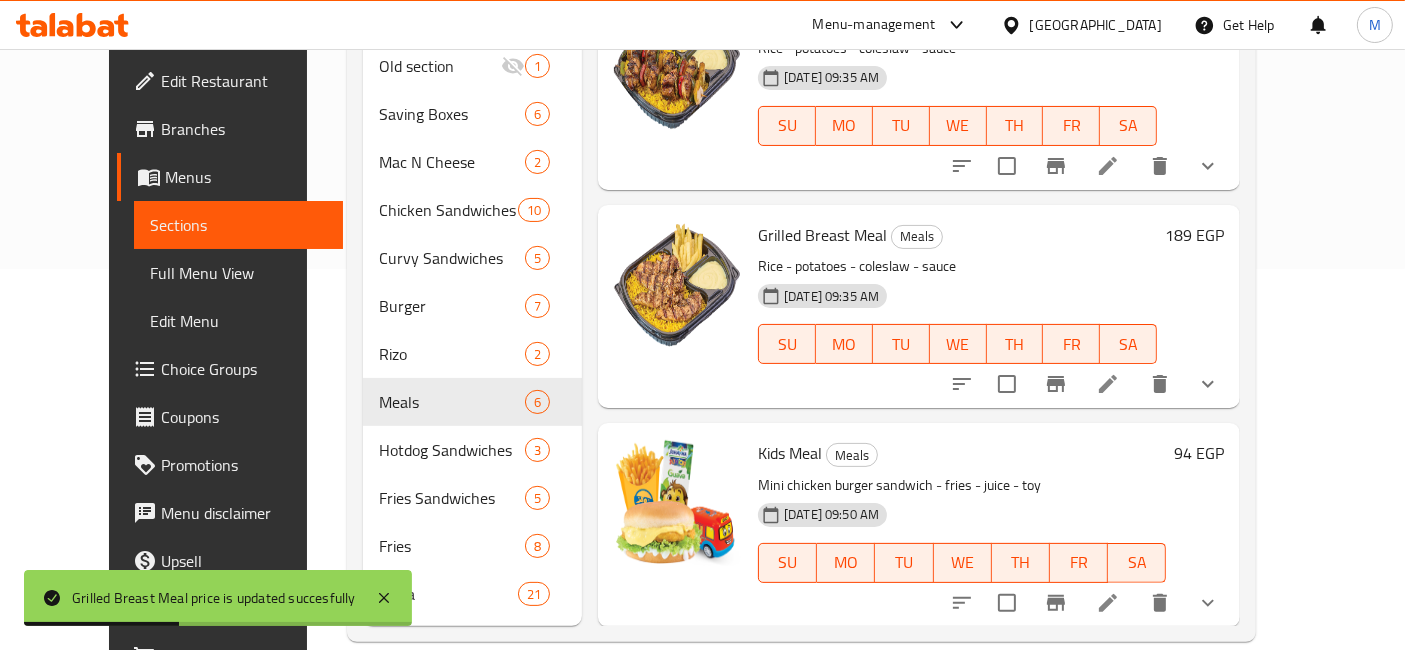 click on "94   EGP" at bounding box center (1195, 524) 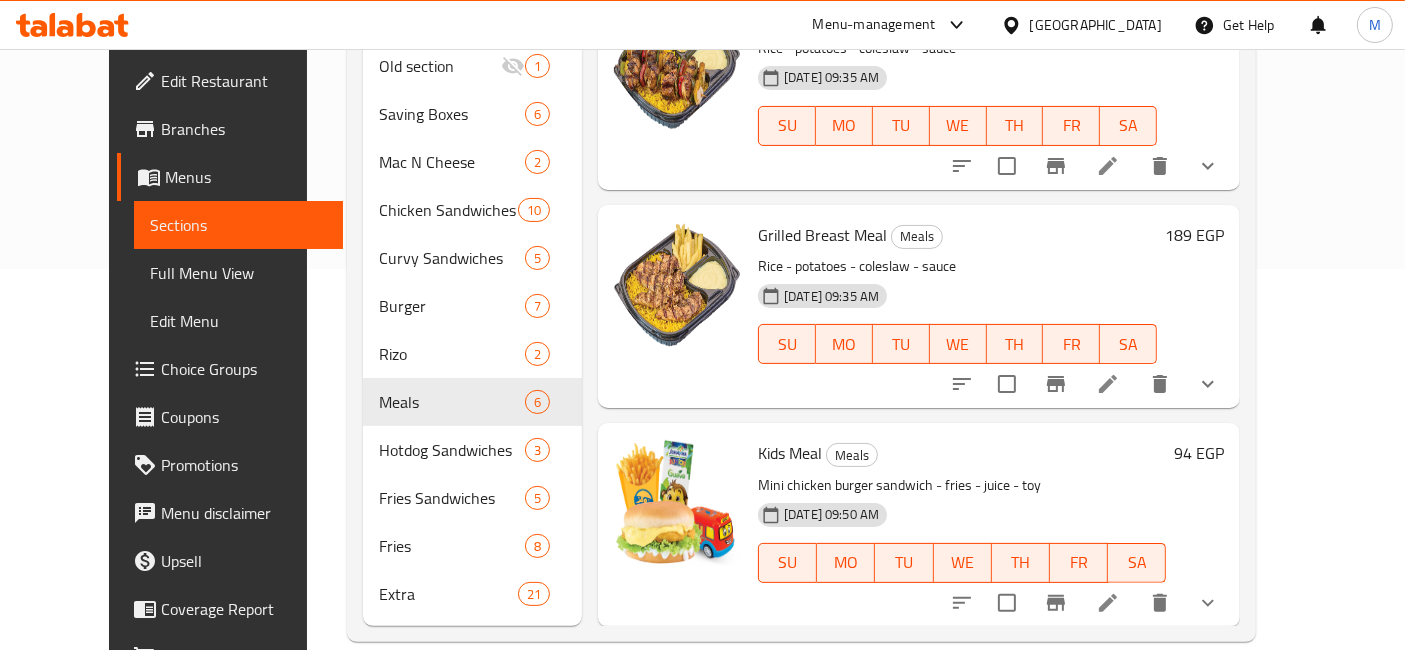 drag, startPoint x: 1277, startPoint y: 421, endPoint x: 1156, endPoint y: 455, distance: 125.68612 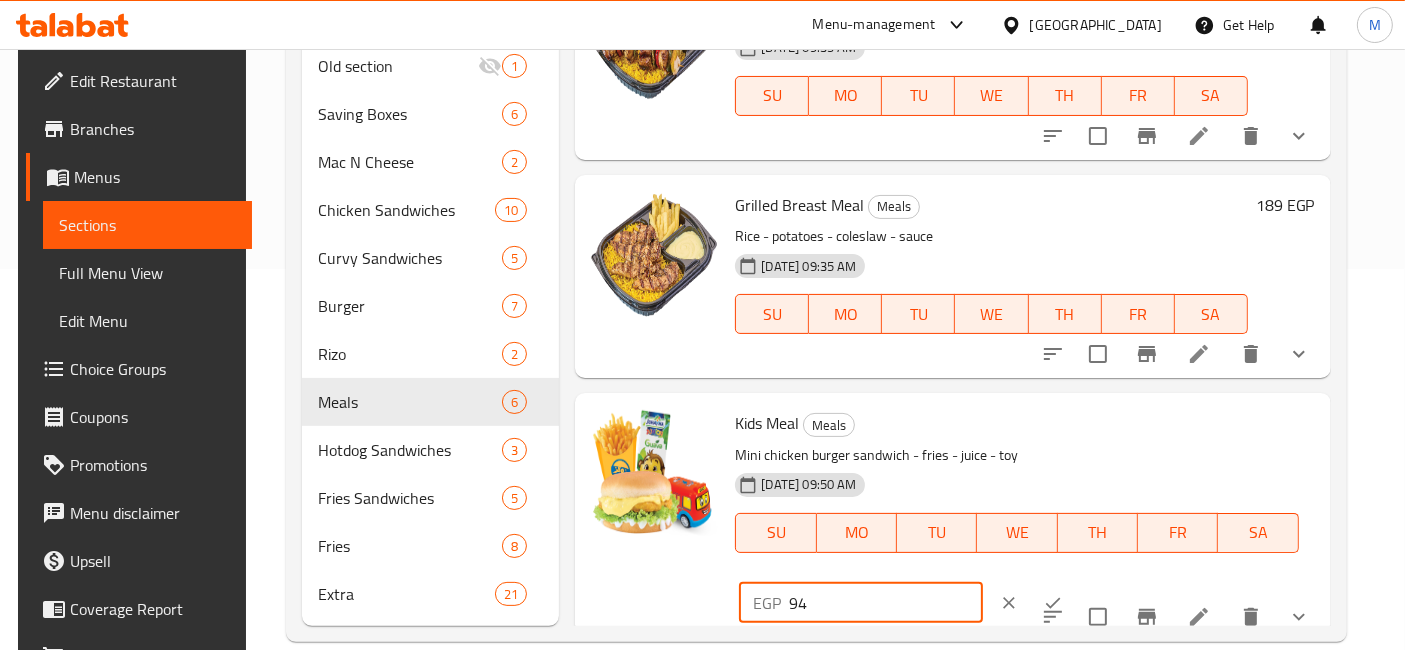 click on "94" at bounding box center (885, 603) 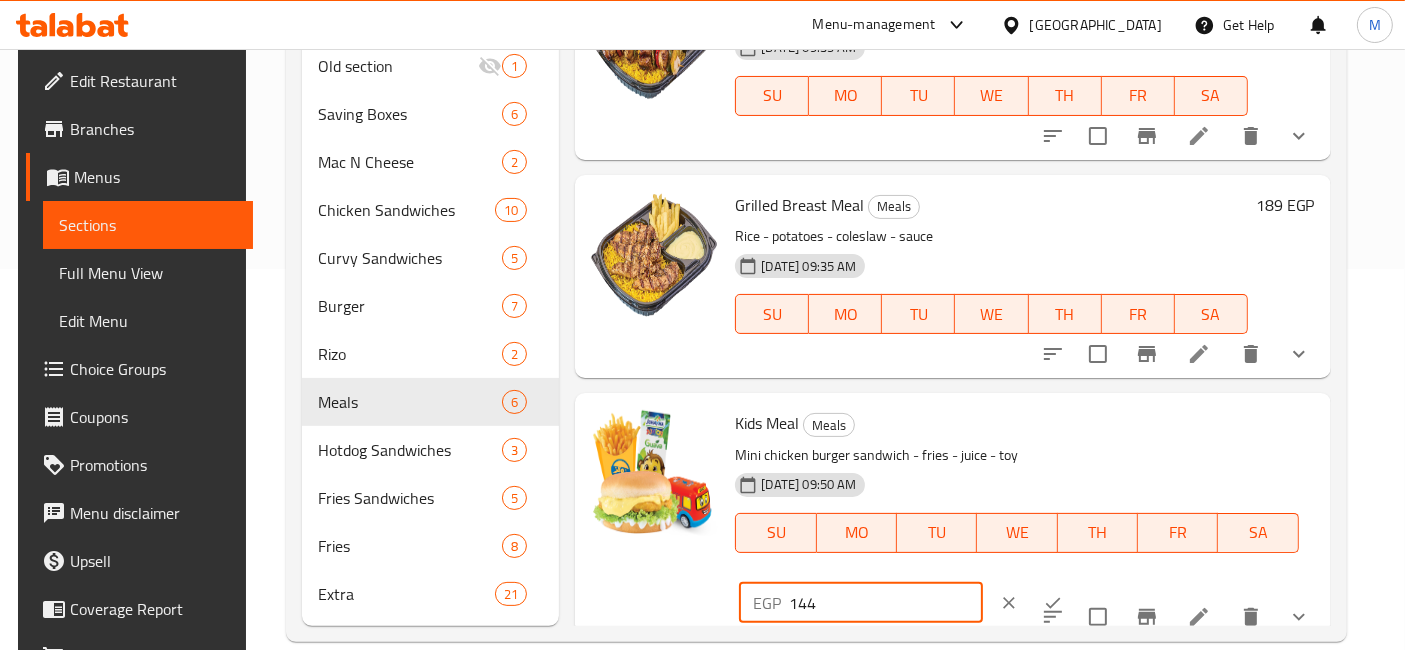 type on "144" 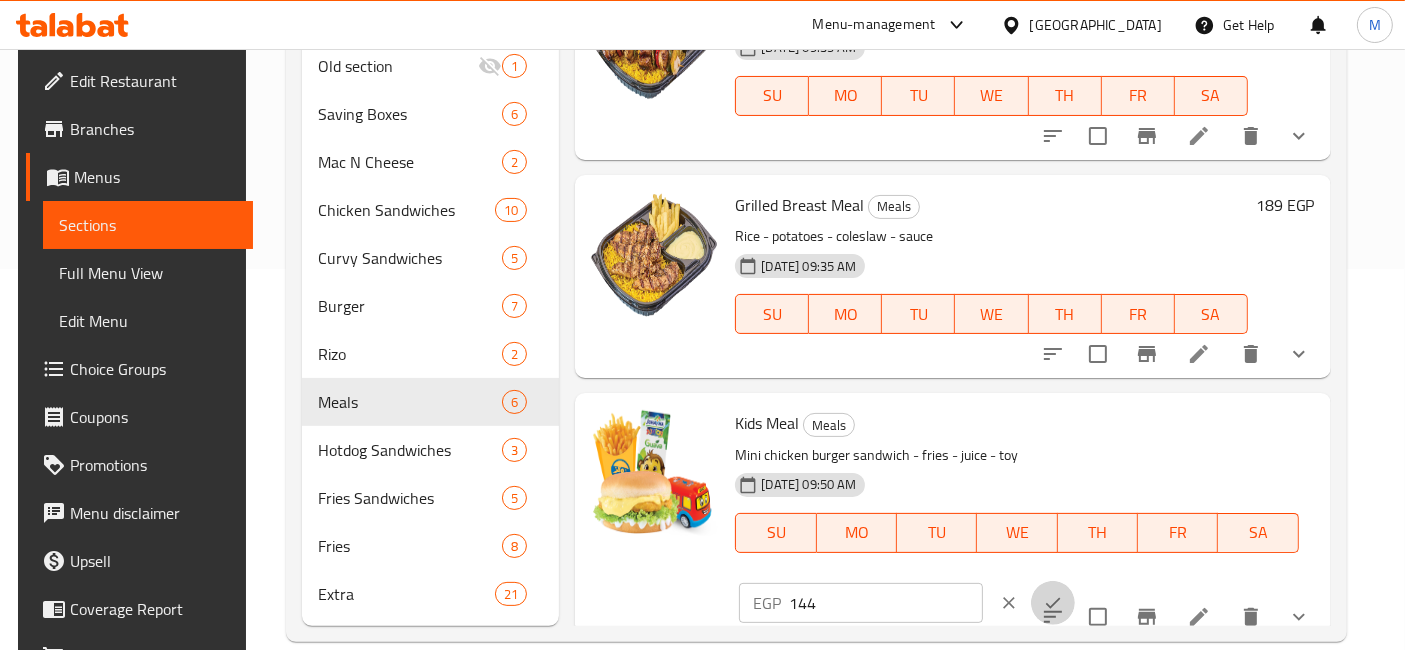 click at bounding box center (1053, 603) 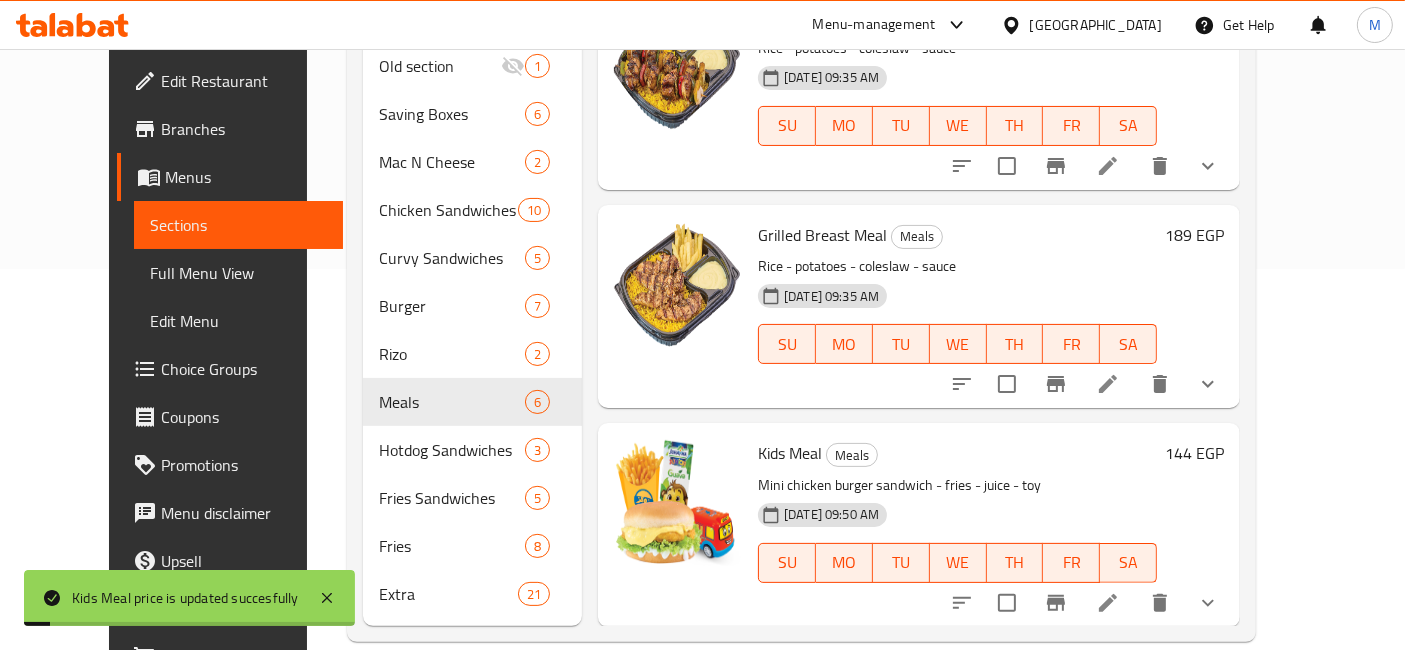 click 